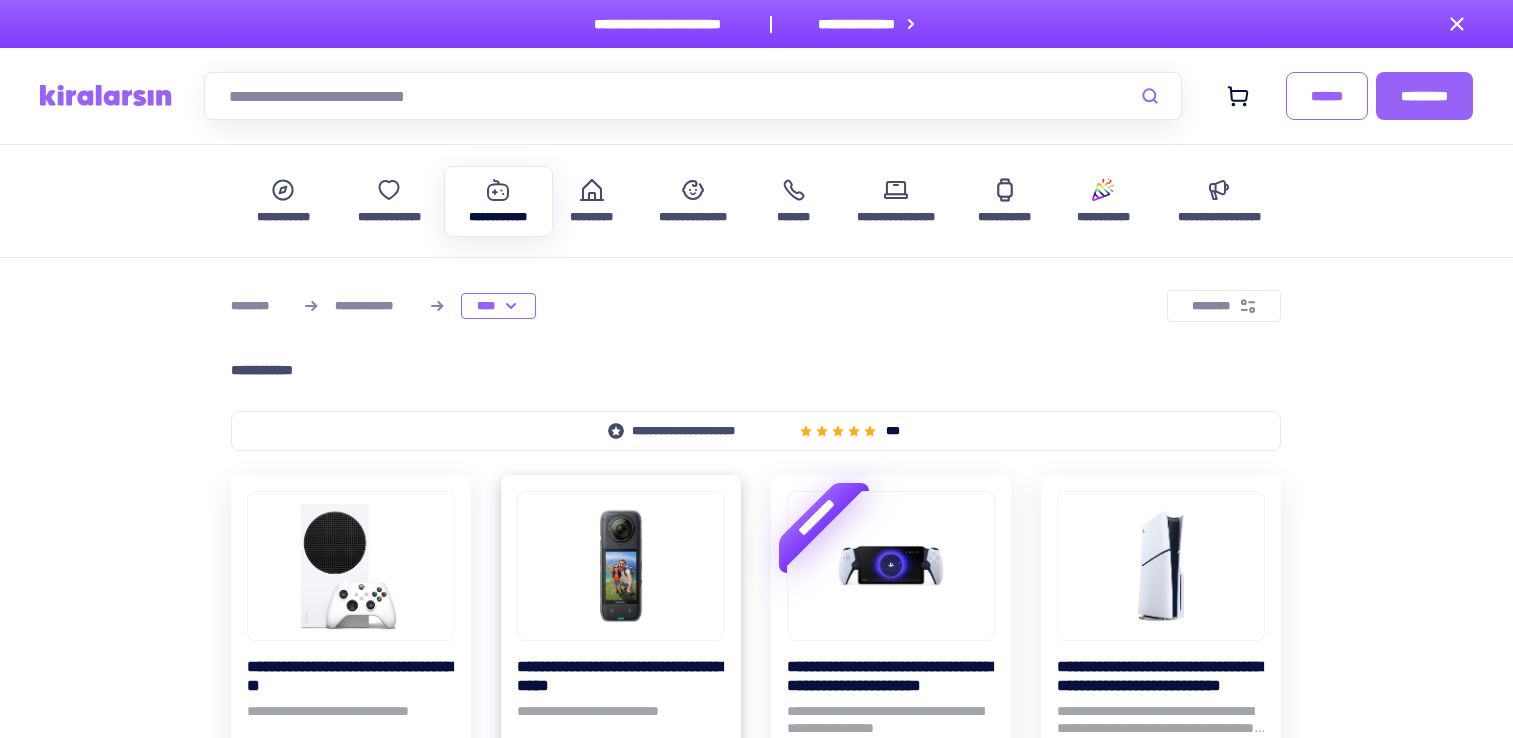 scroll, scrollTop: 300, scrollLeft: 0, axis: vertical 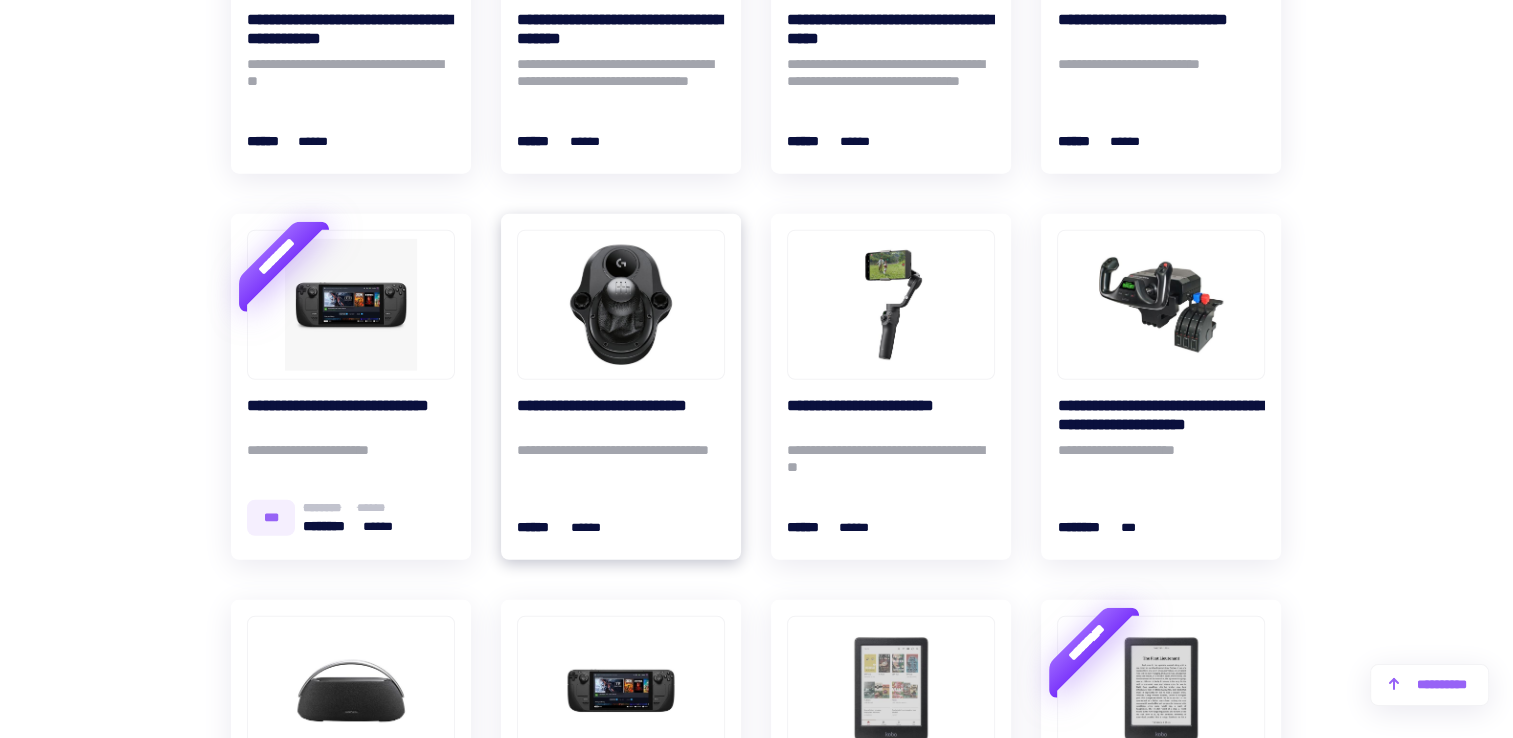 click on "**********" at bounding box center [621, 415] 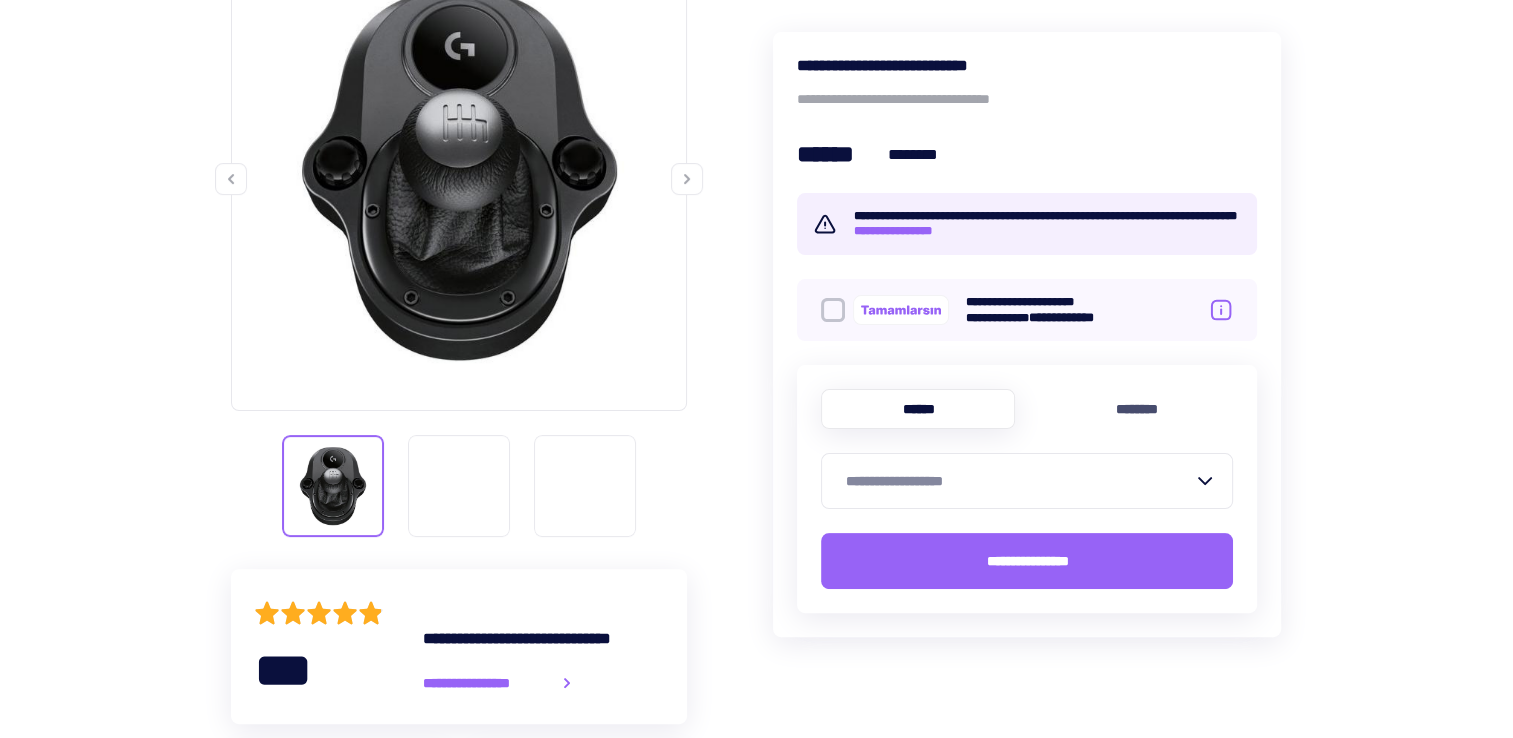 scroll, scrollTop: 400, scrollLeft: 0, axis: vertical 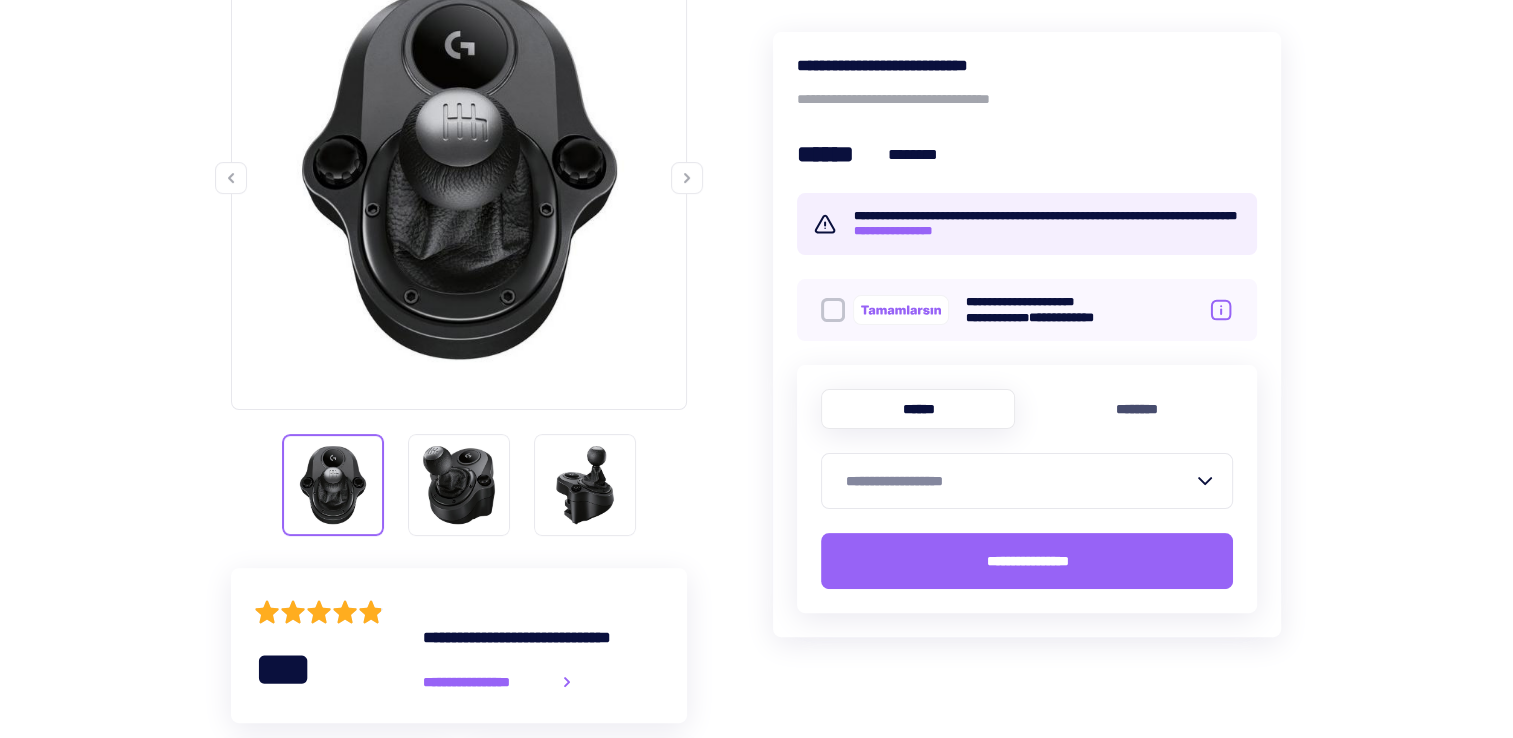 click on "**********" at bounding box center [1019, 481] 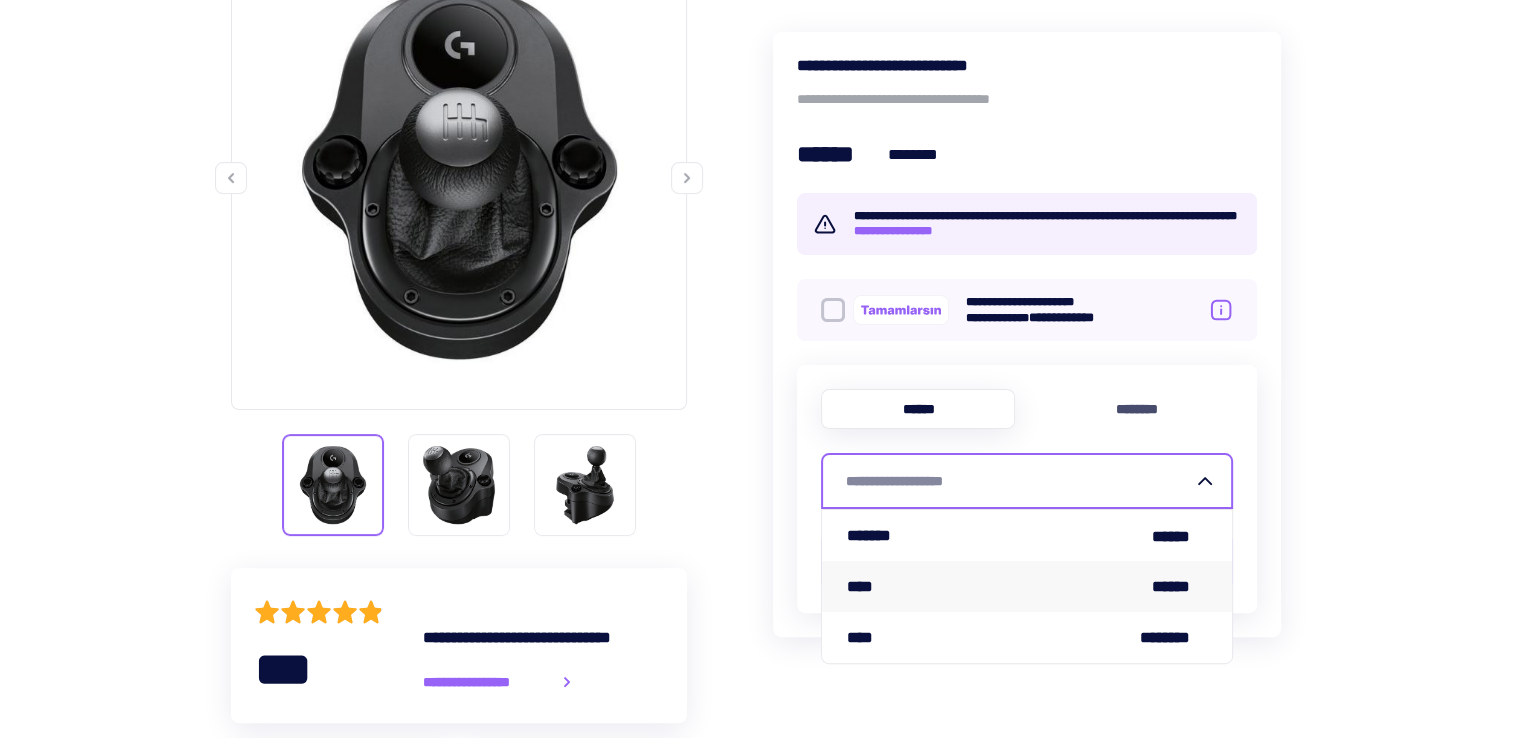 click on "**** ******" 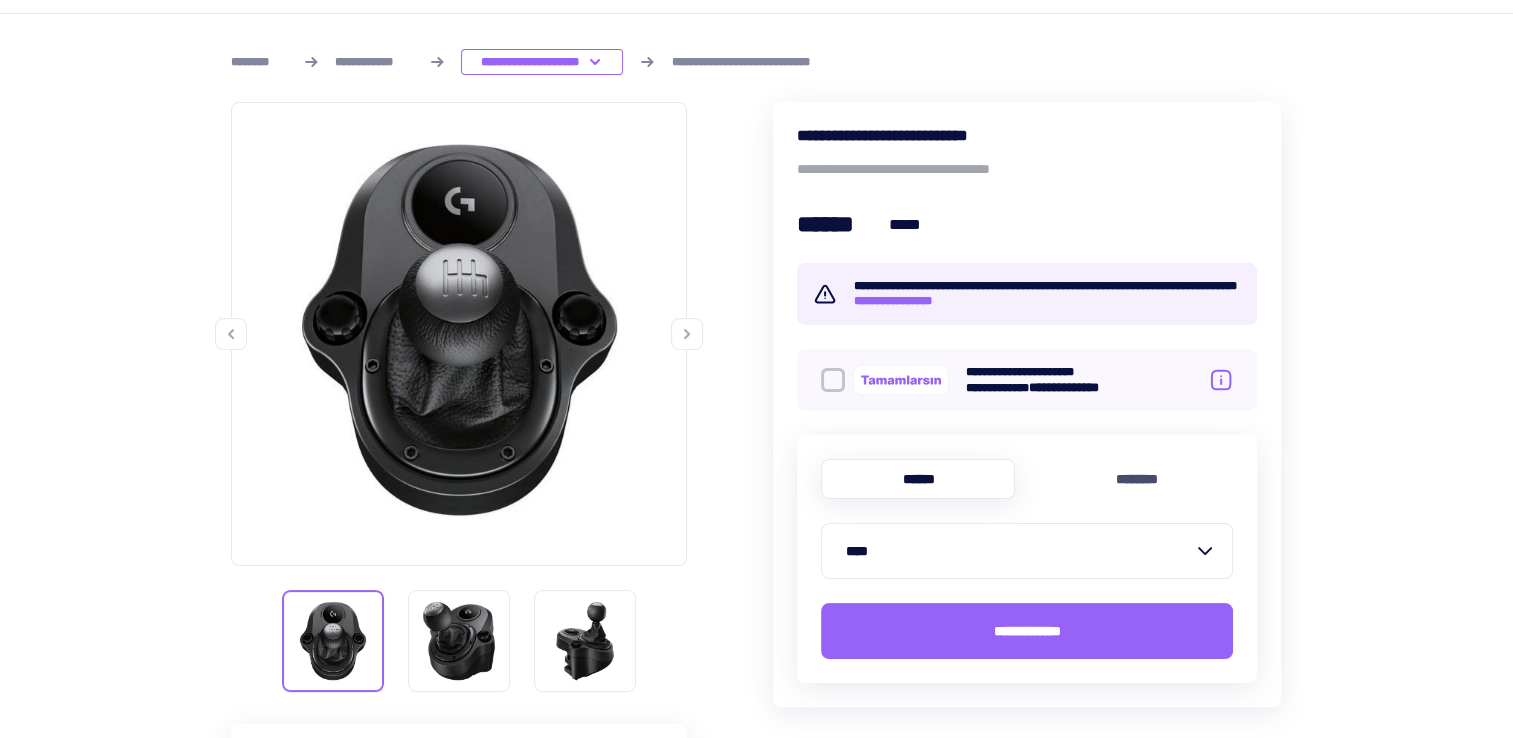 scroll, scrollTop: 200, scrollLeft: 0, axis: vertical 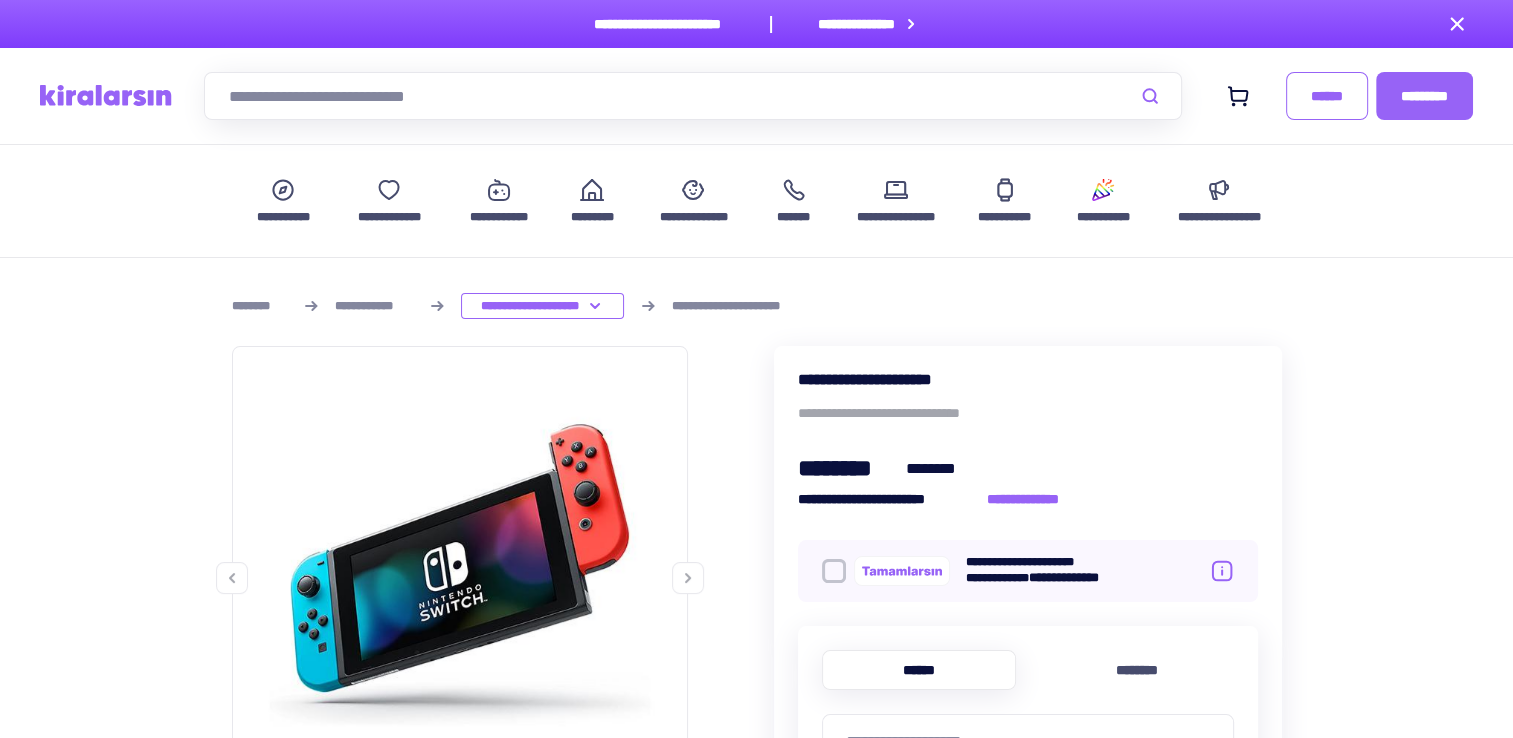 click at bounding box center (688, 578) 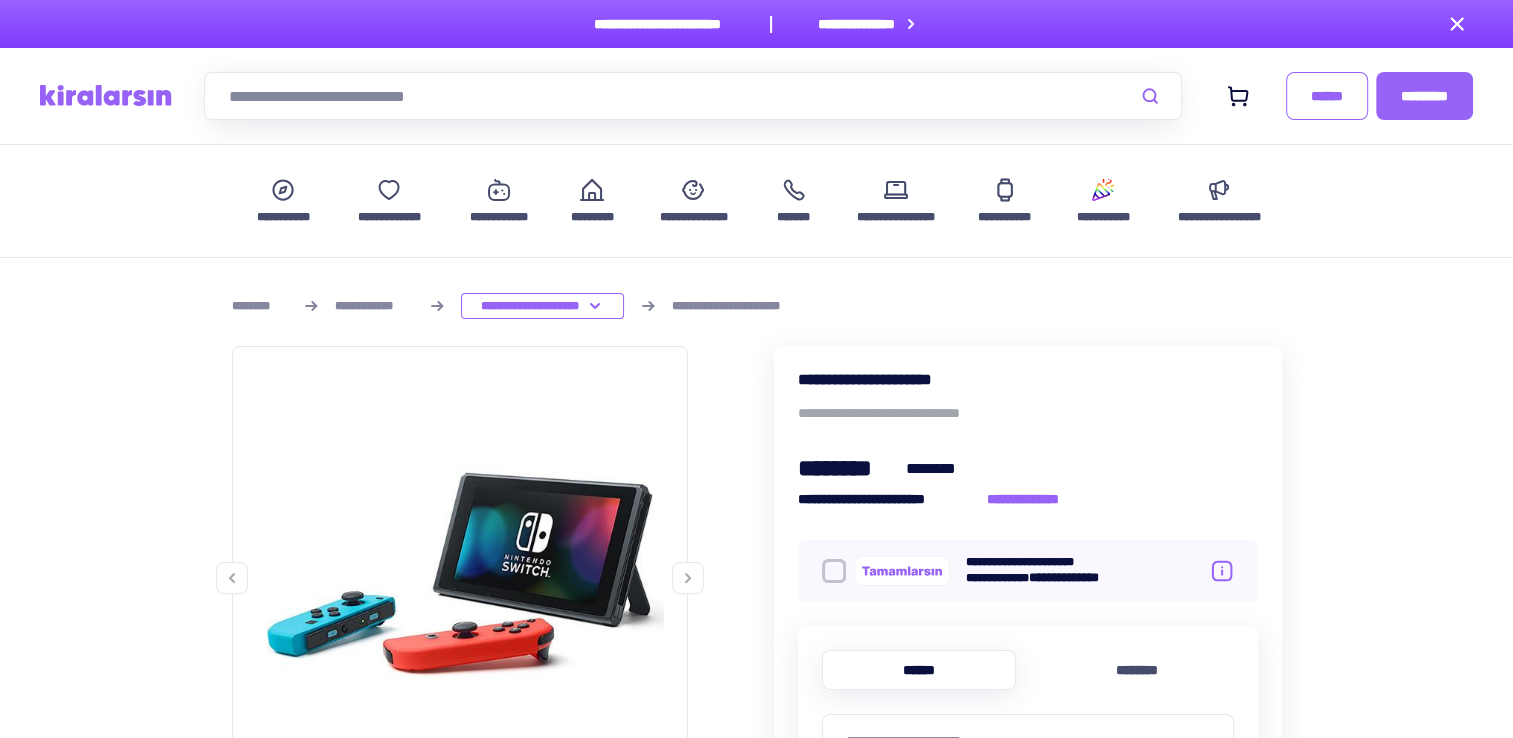 click at bounding box center (688, 578) 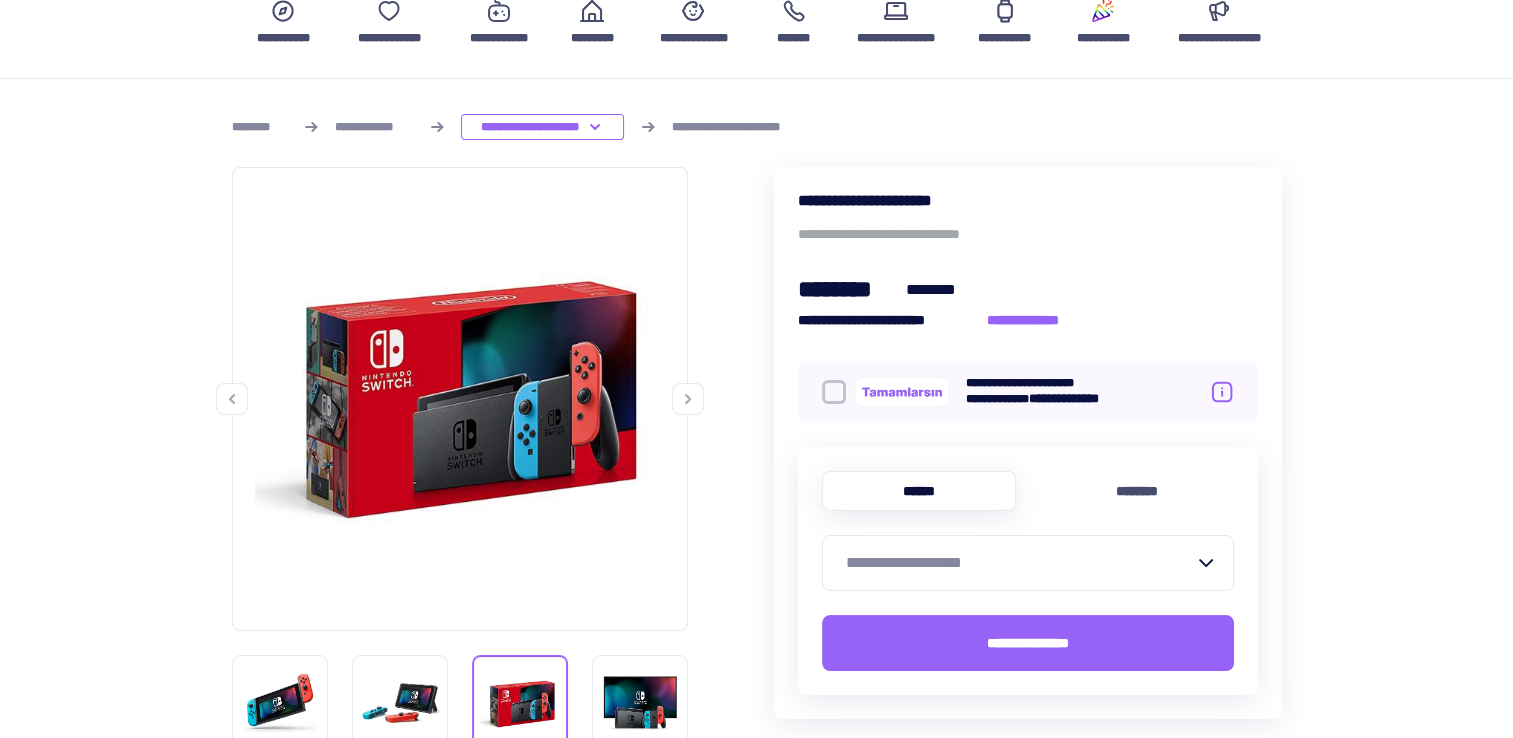 scroll, scrollTop: 200, scrollLeft: 0, axis: vertical 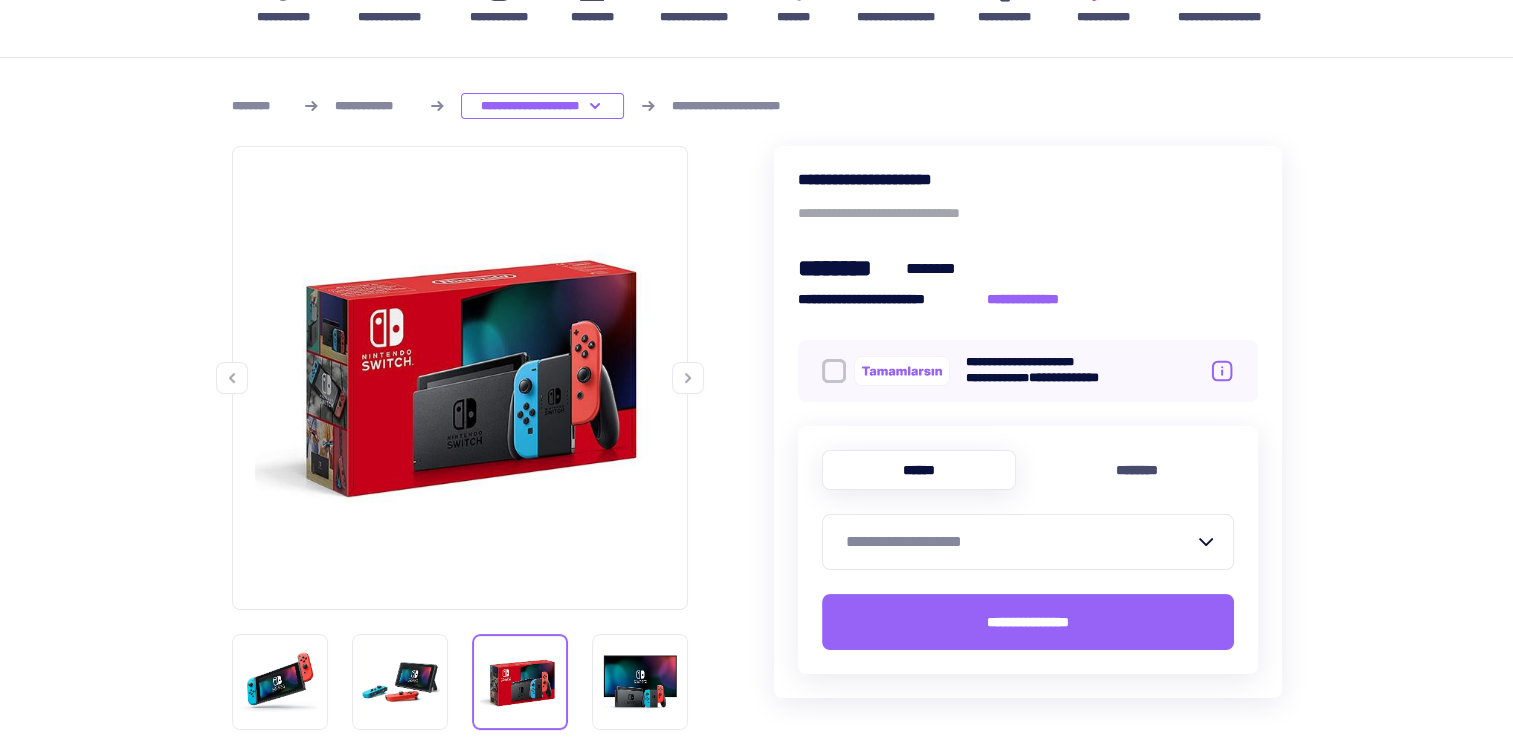 click 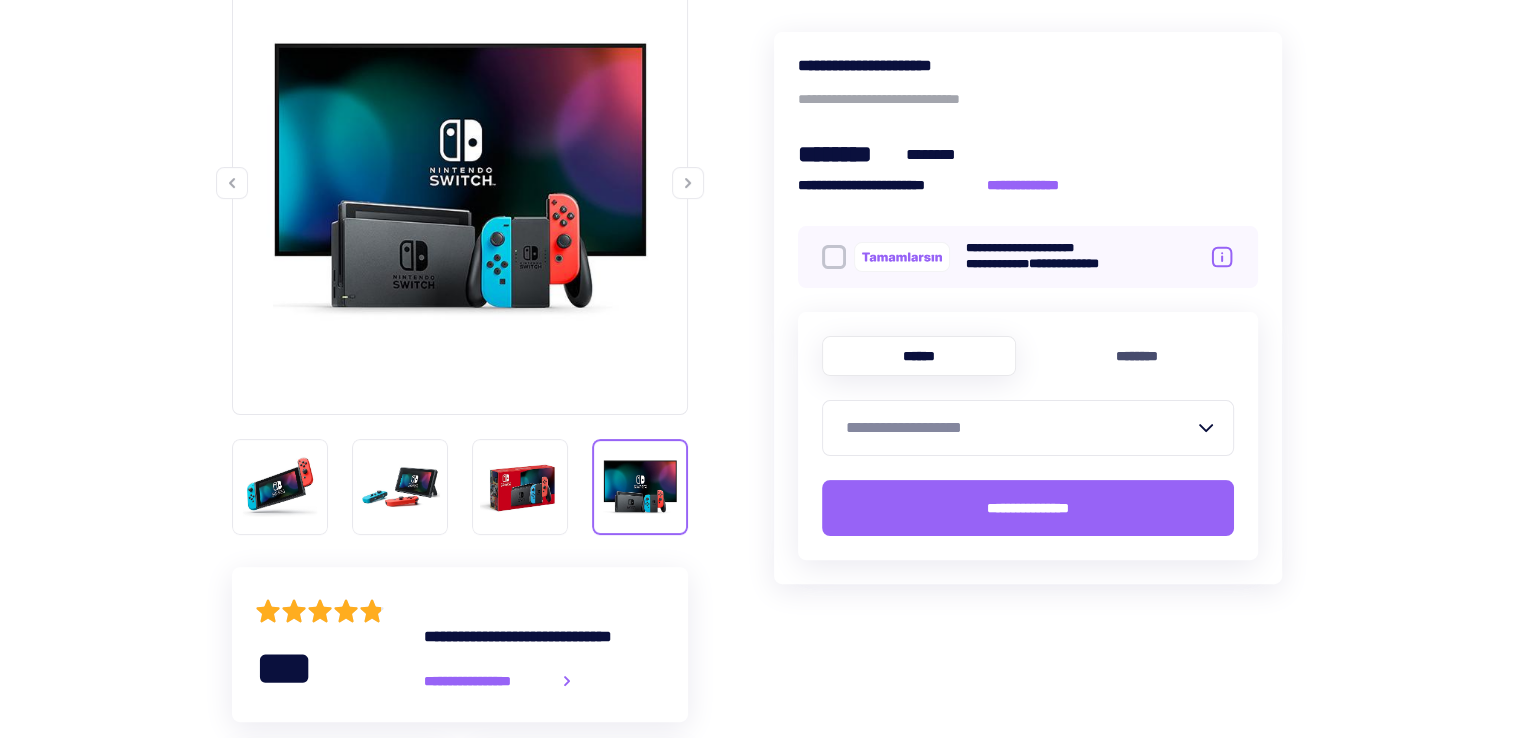 scroll, scrollTop: 400, scrollLeft: 0, axis: vertical 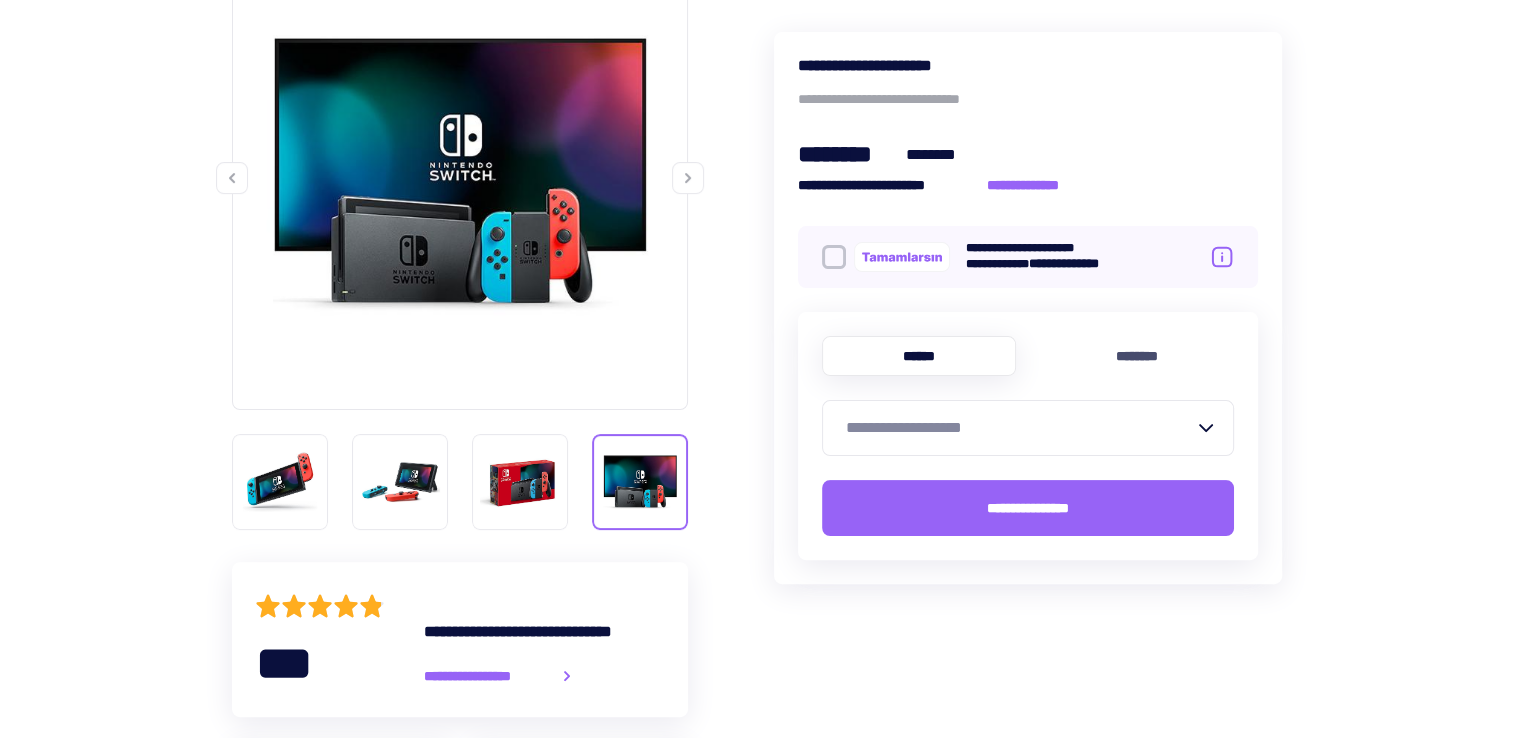 click on "**********" at bounding box center [1020, 428] 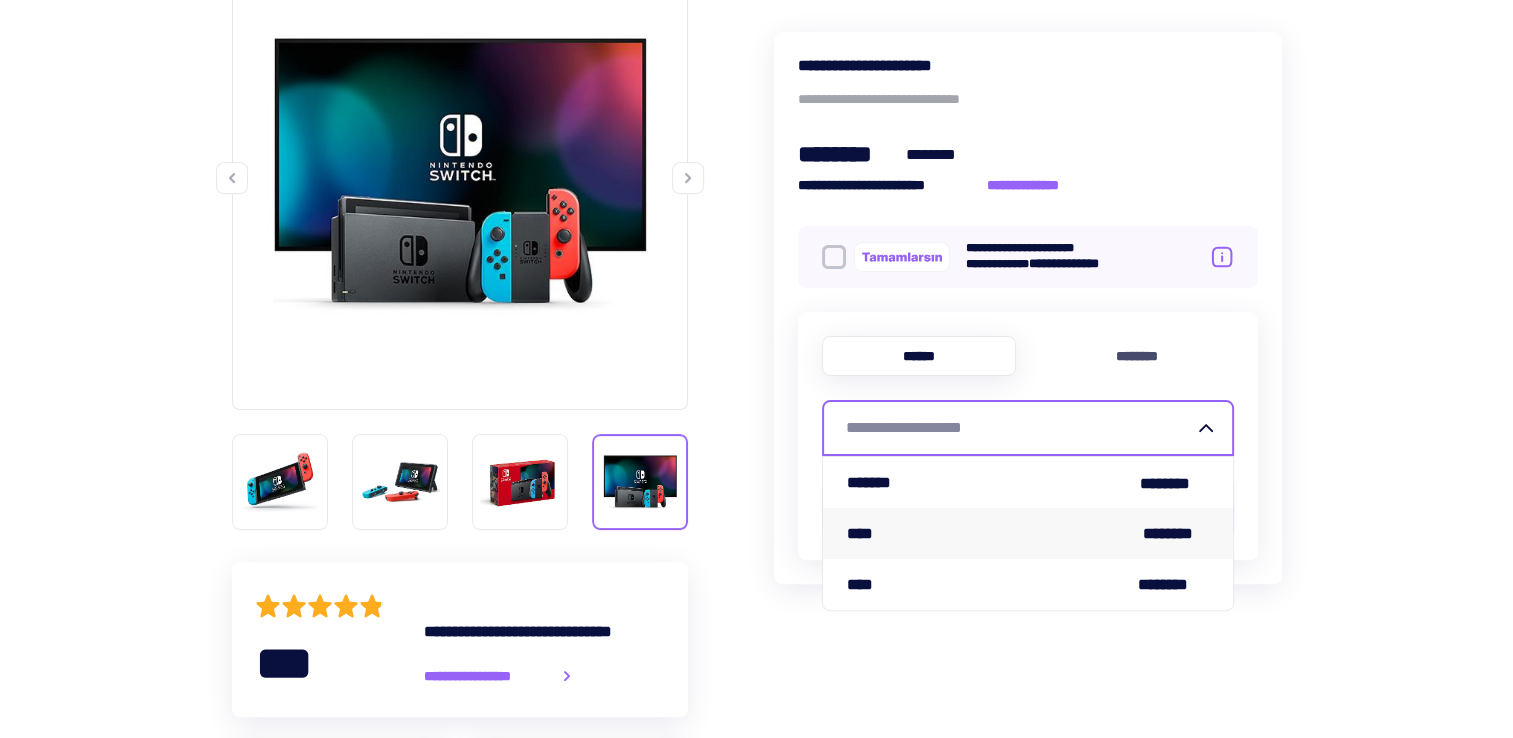 click on "**** ********" at bounding box center (1028, 533) 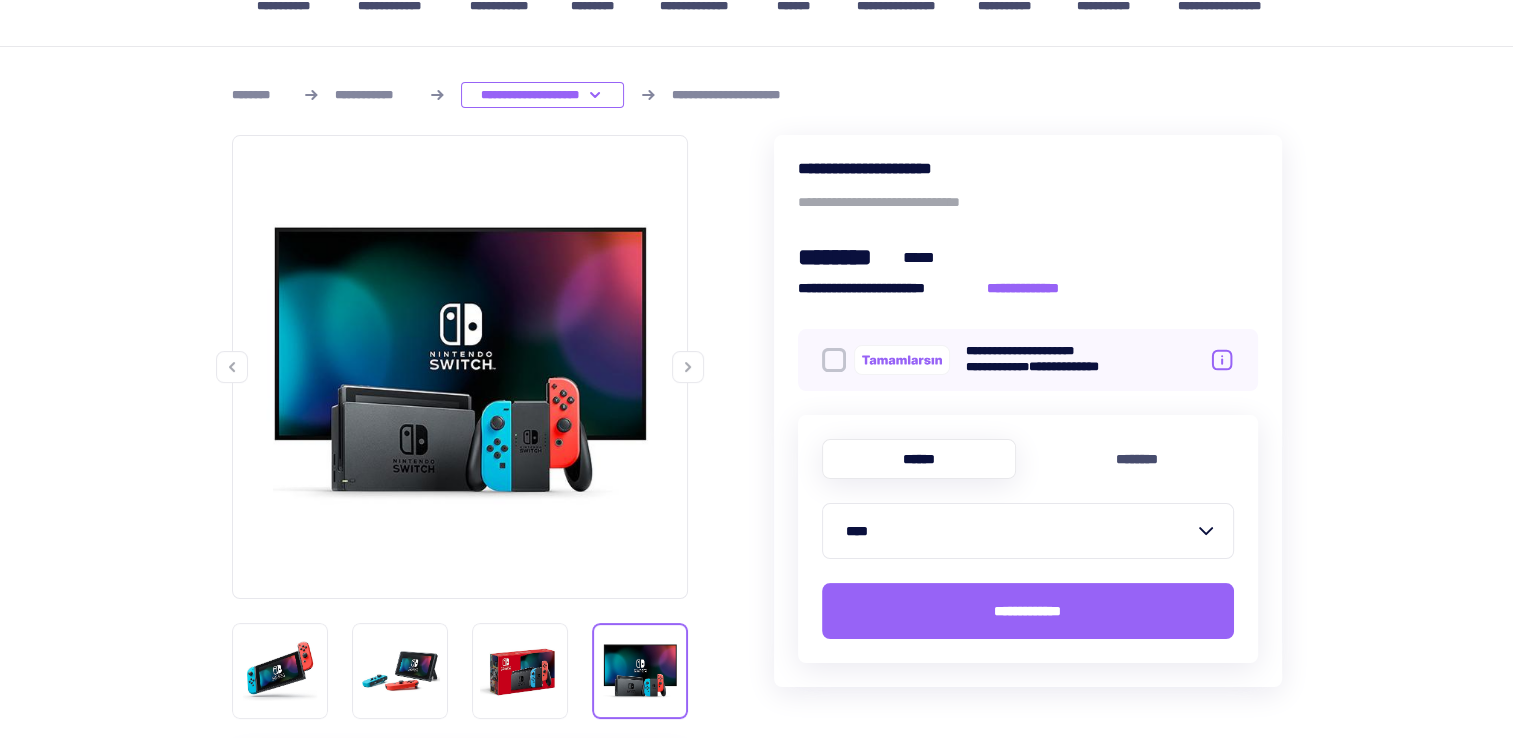scroll, scrollTop: 200, scrollLeft: 0, axis: vertical 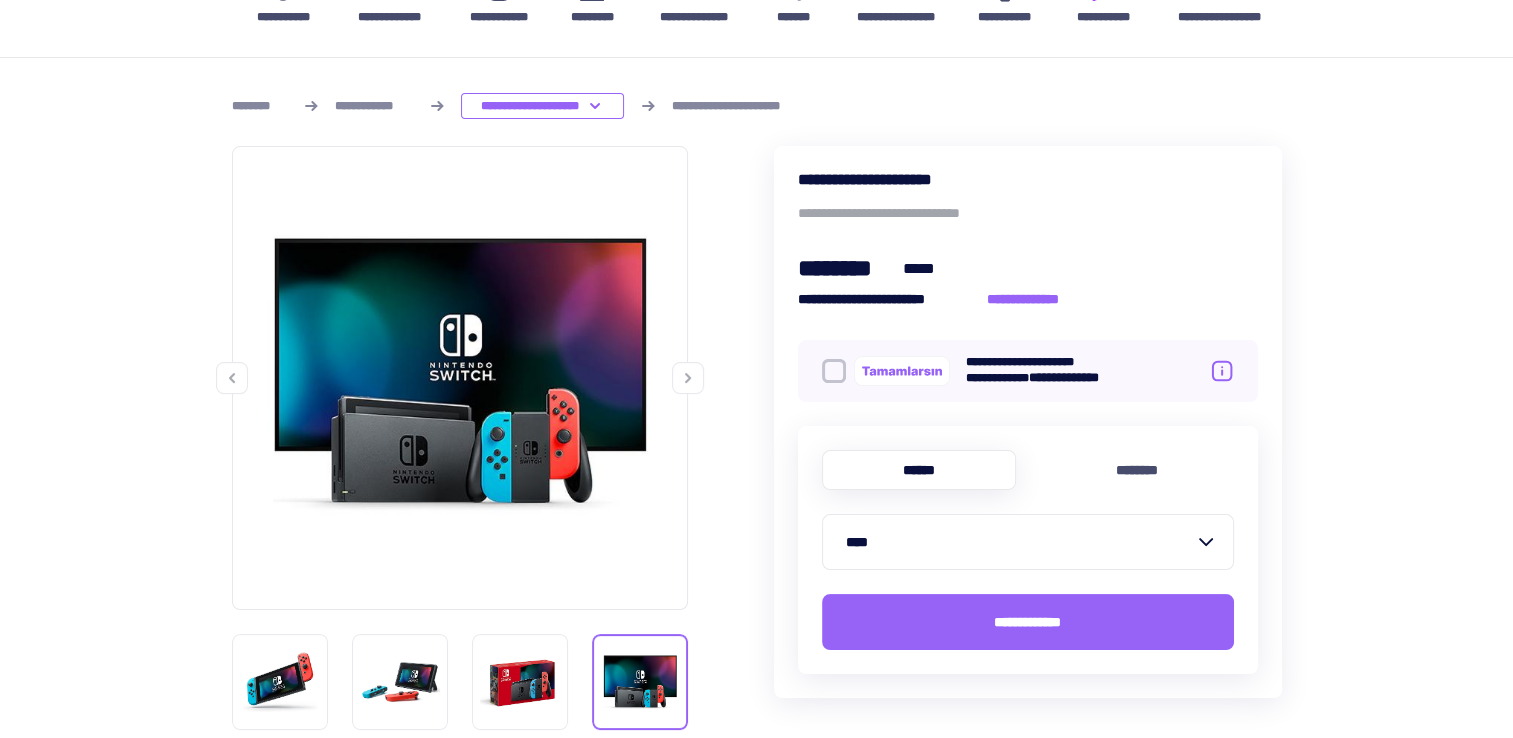 click 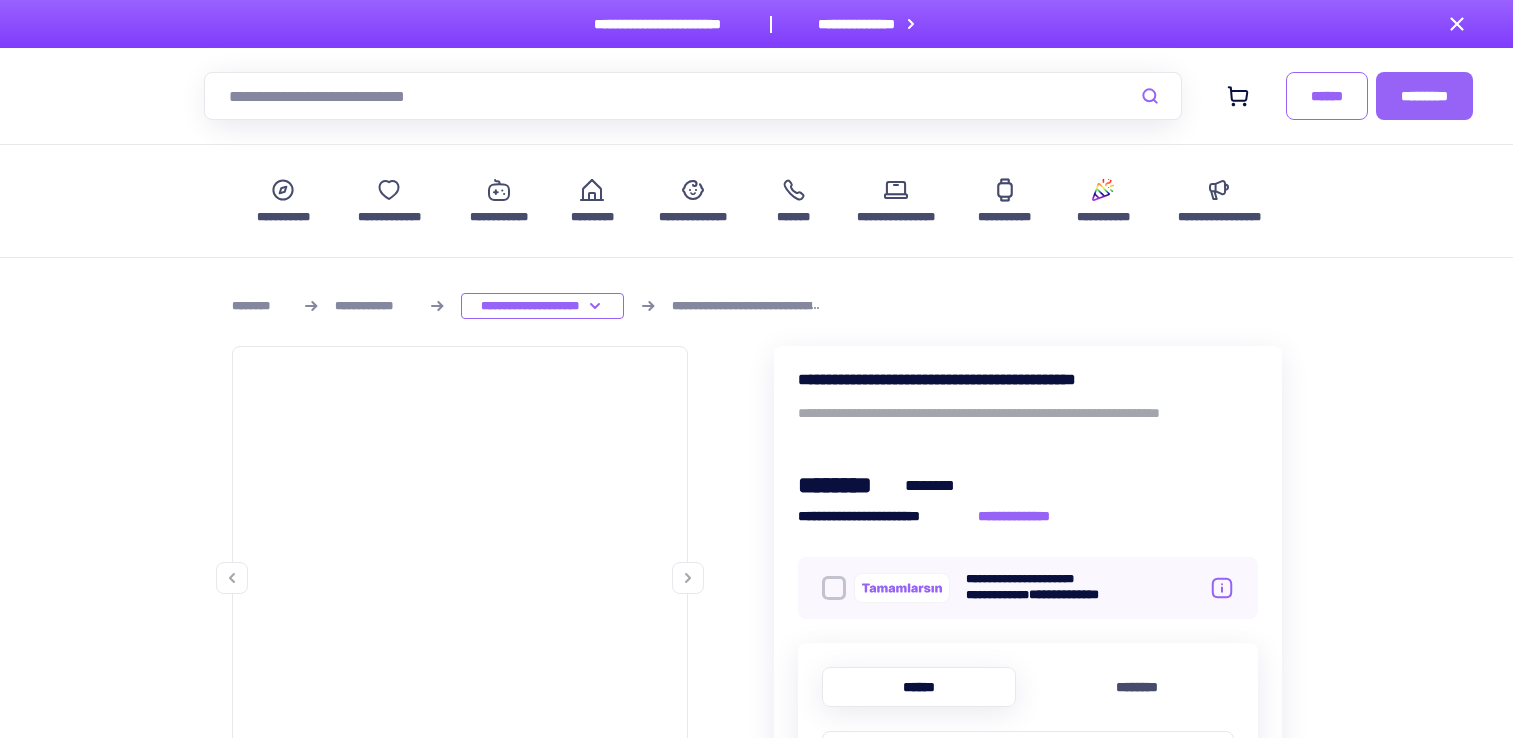 scroll, scrollTop: 0, scrollLeft: 0, axis: both 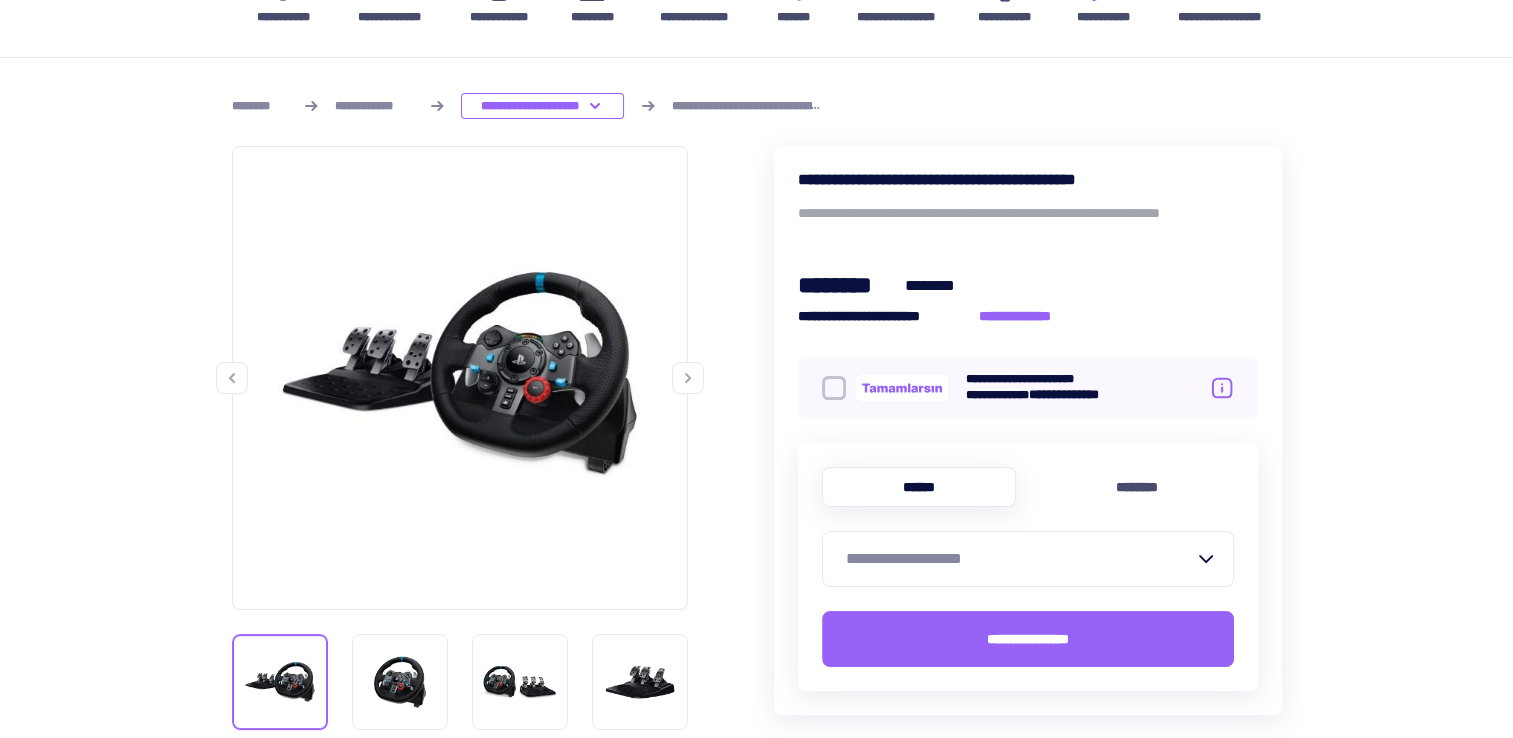 click on "**********" at bounding box center [1020, 559] 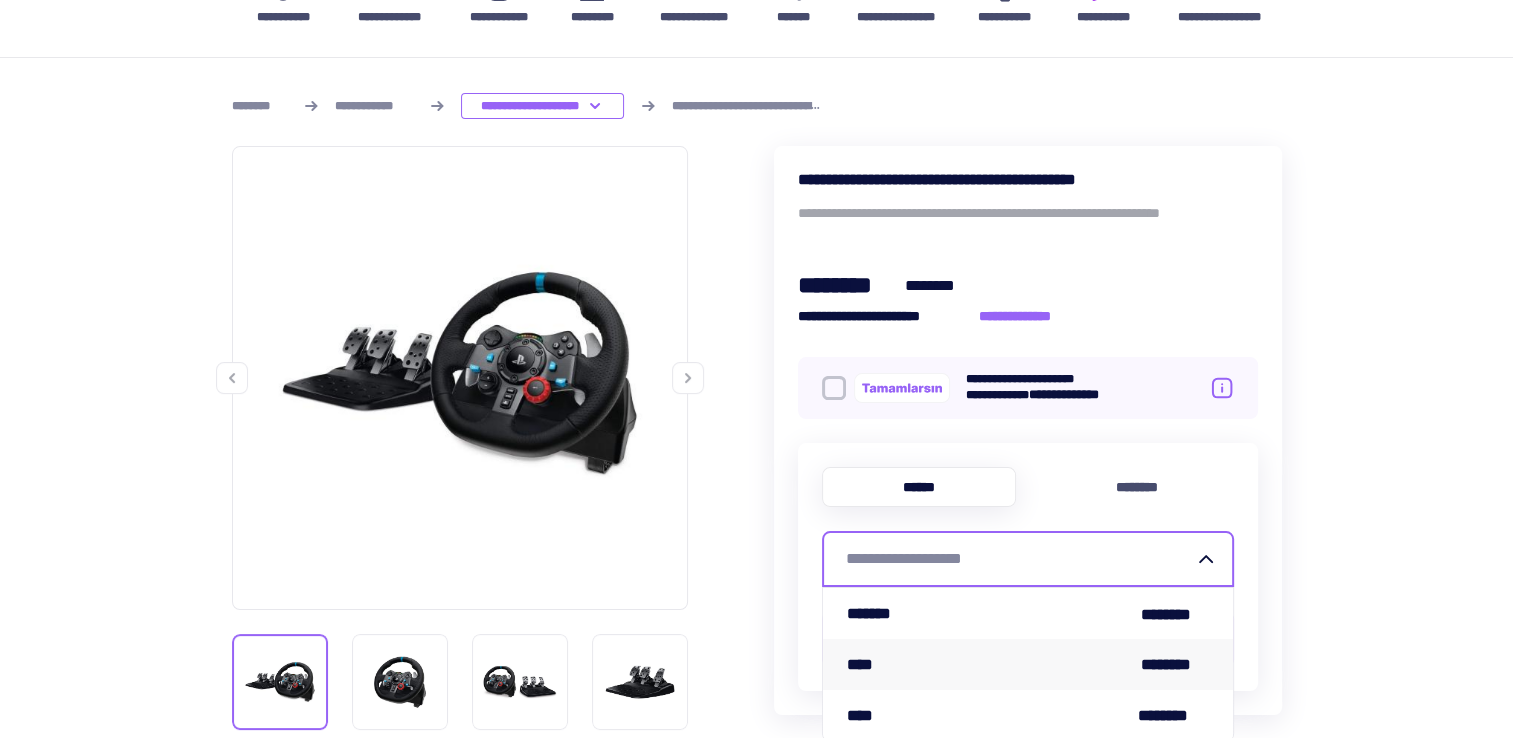 click on "**** ********" at bounding box center (1028, 664) 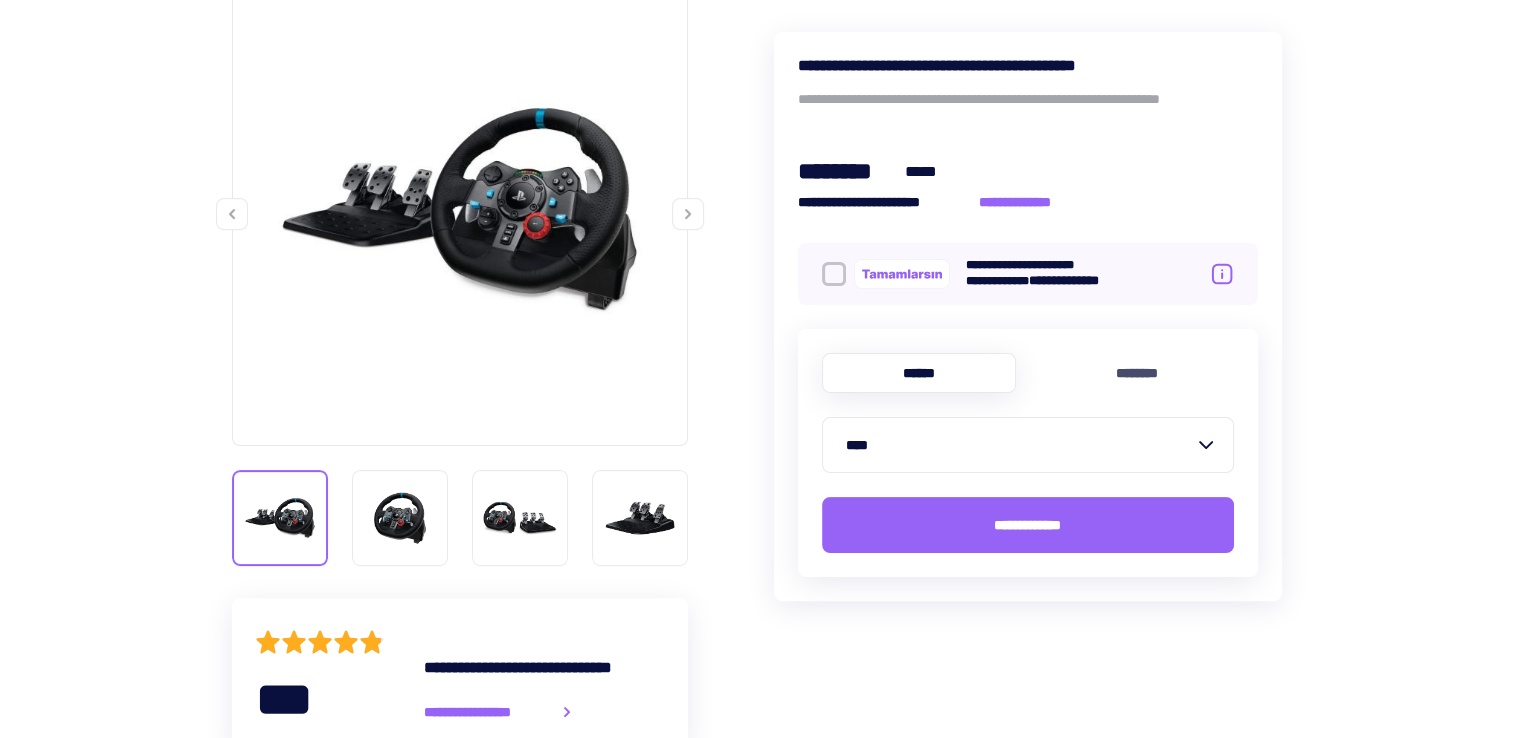 scroll, scrollTop: 400, scrollLeft: 0, axis: vertical 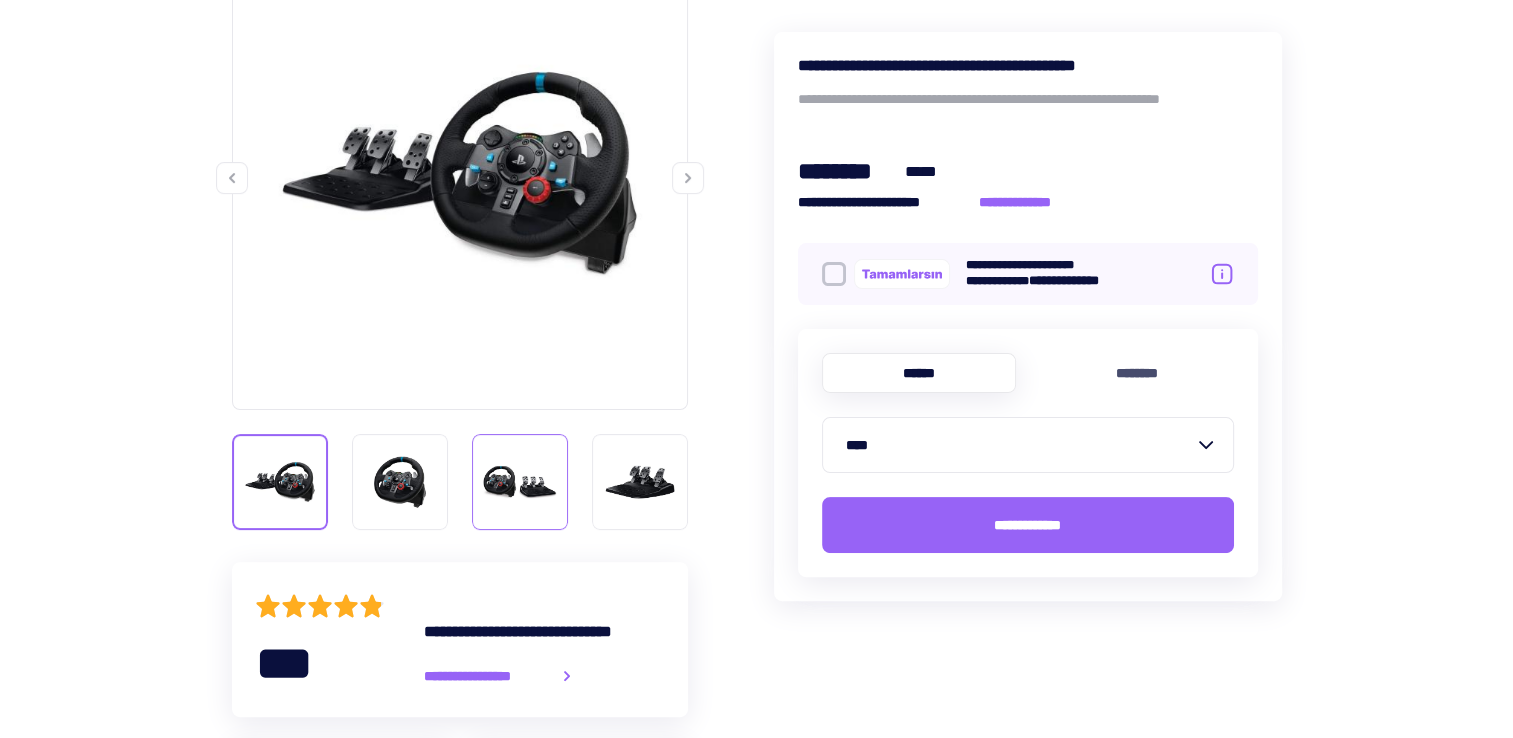 click at bounding box center (520, 482) 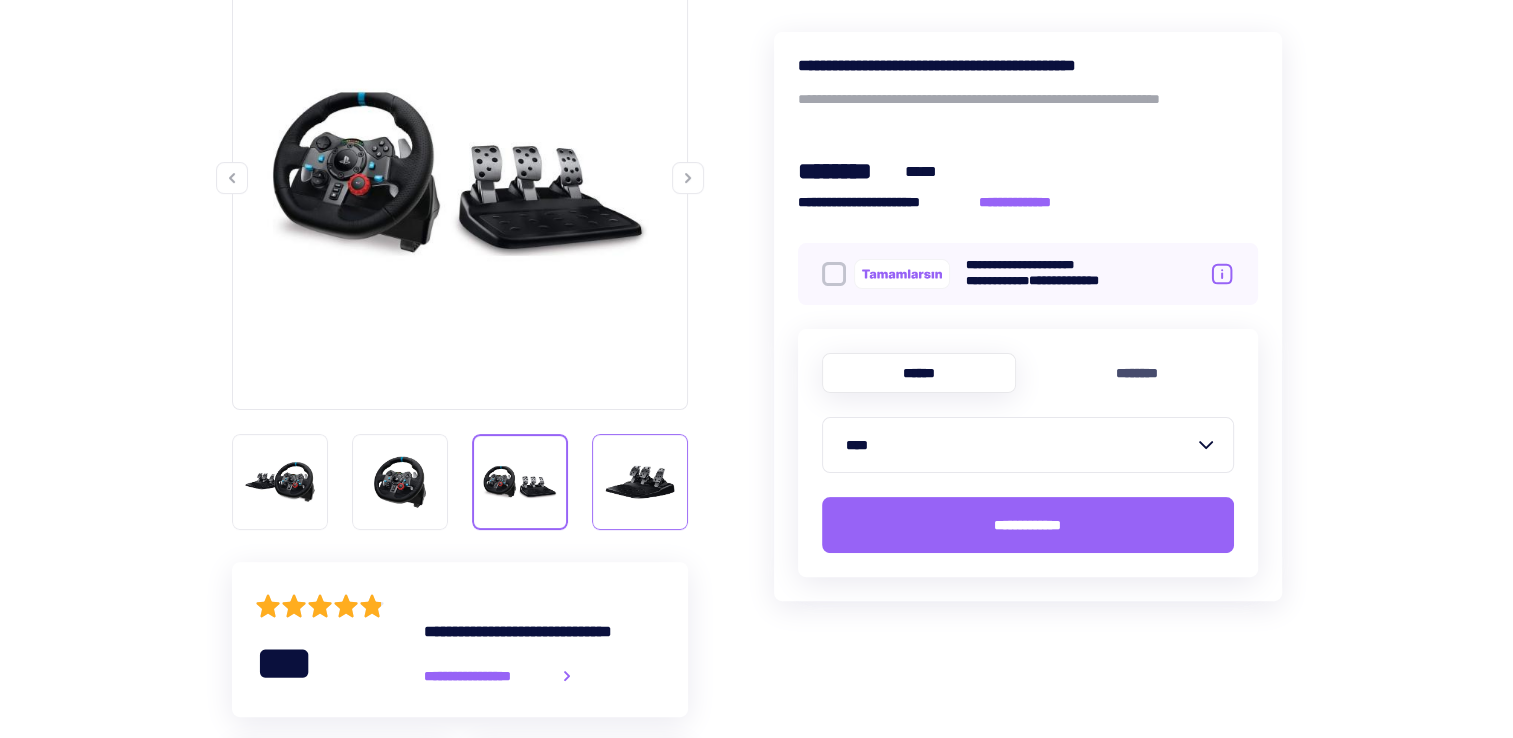 click at bounding box center (640, 482) 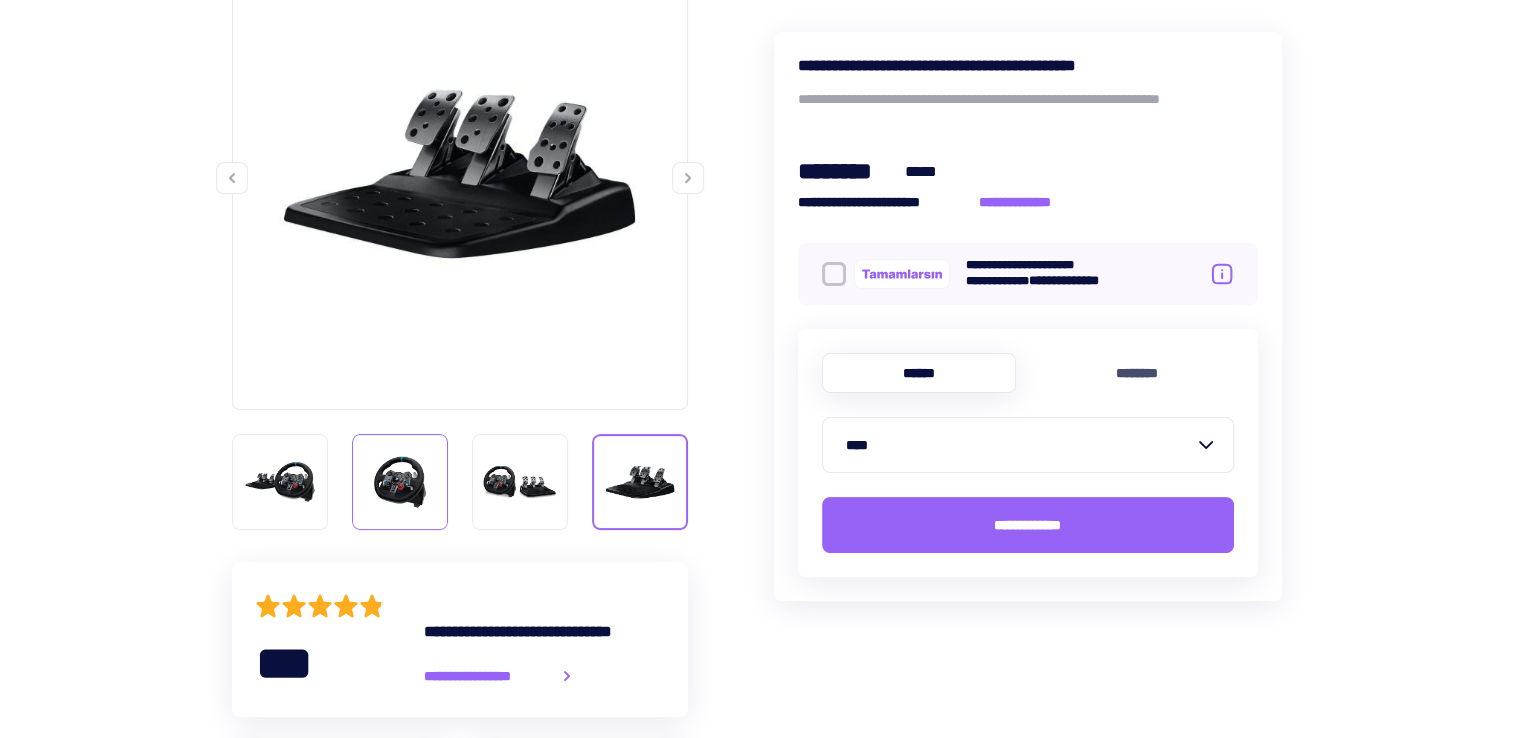 click at bounding box center [400, 482] 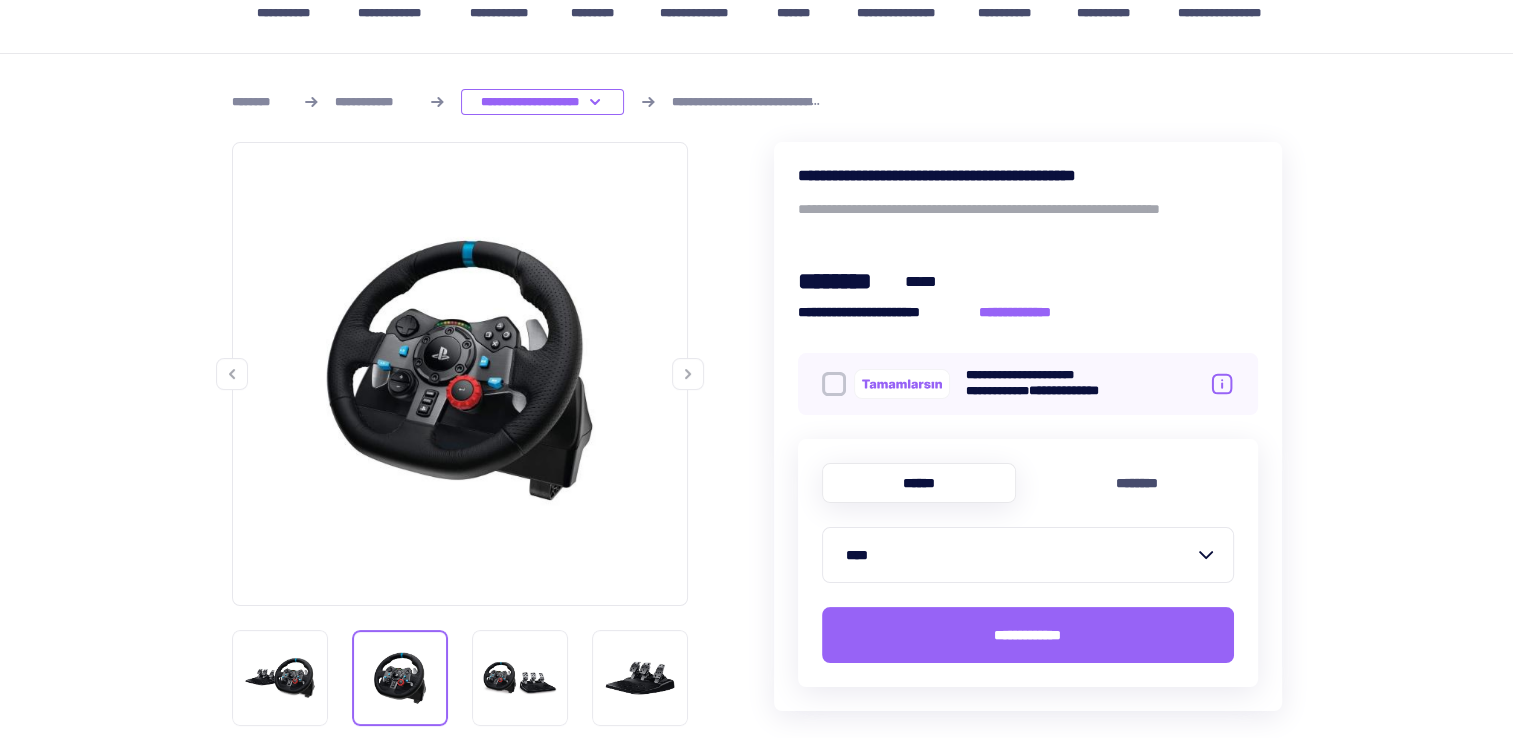 scroll, scrollTop: 200, scrollLeft: 0, axis: vertical 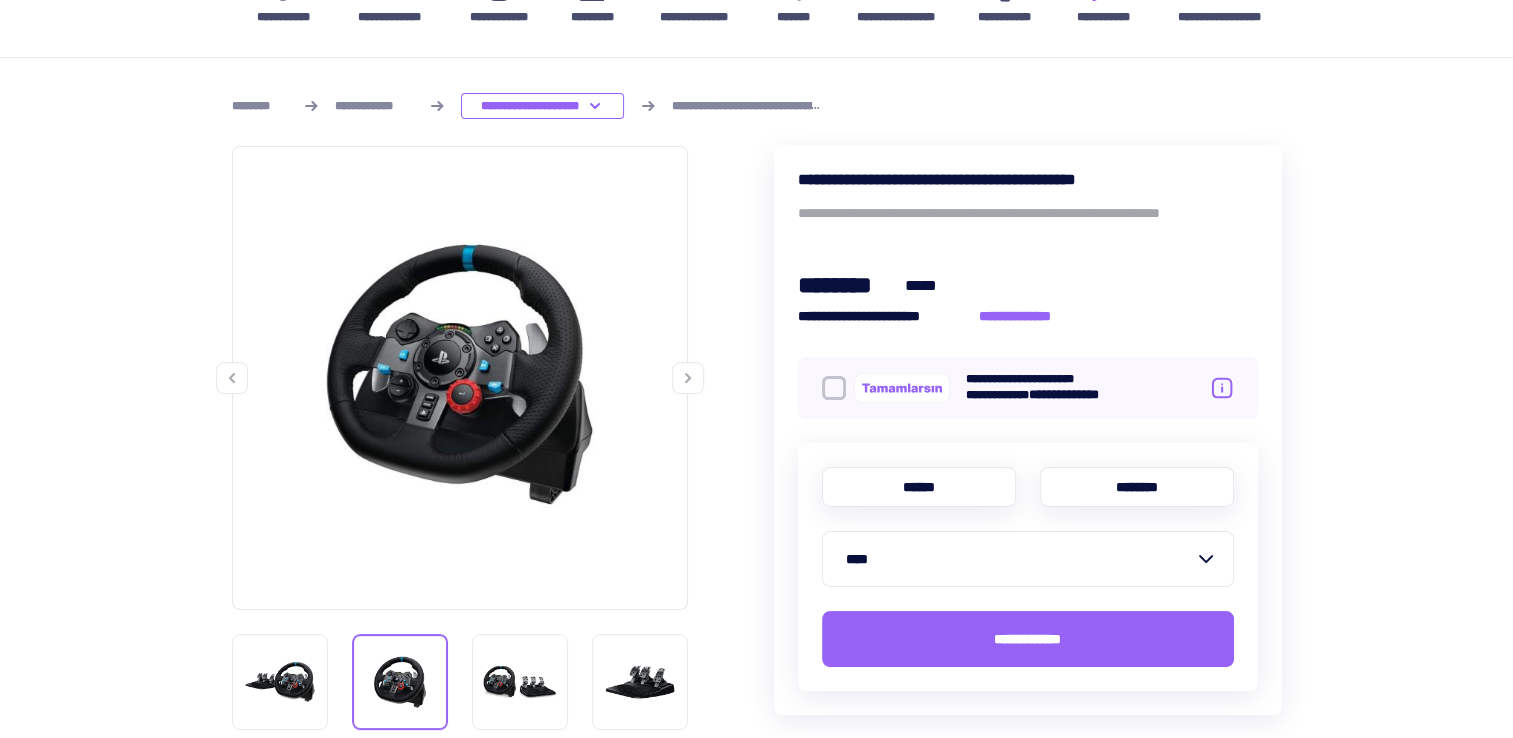 click on "********" at bounding box center (1137, 487) 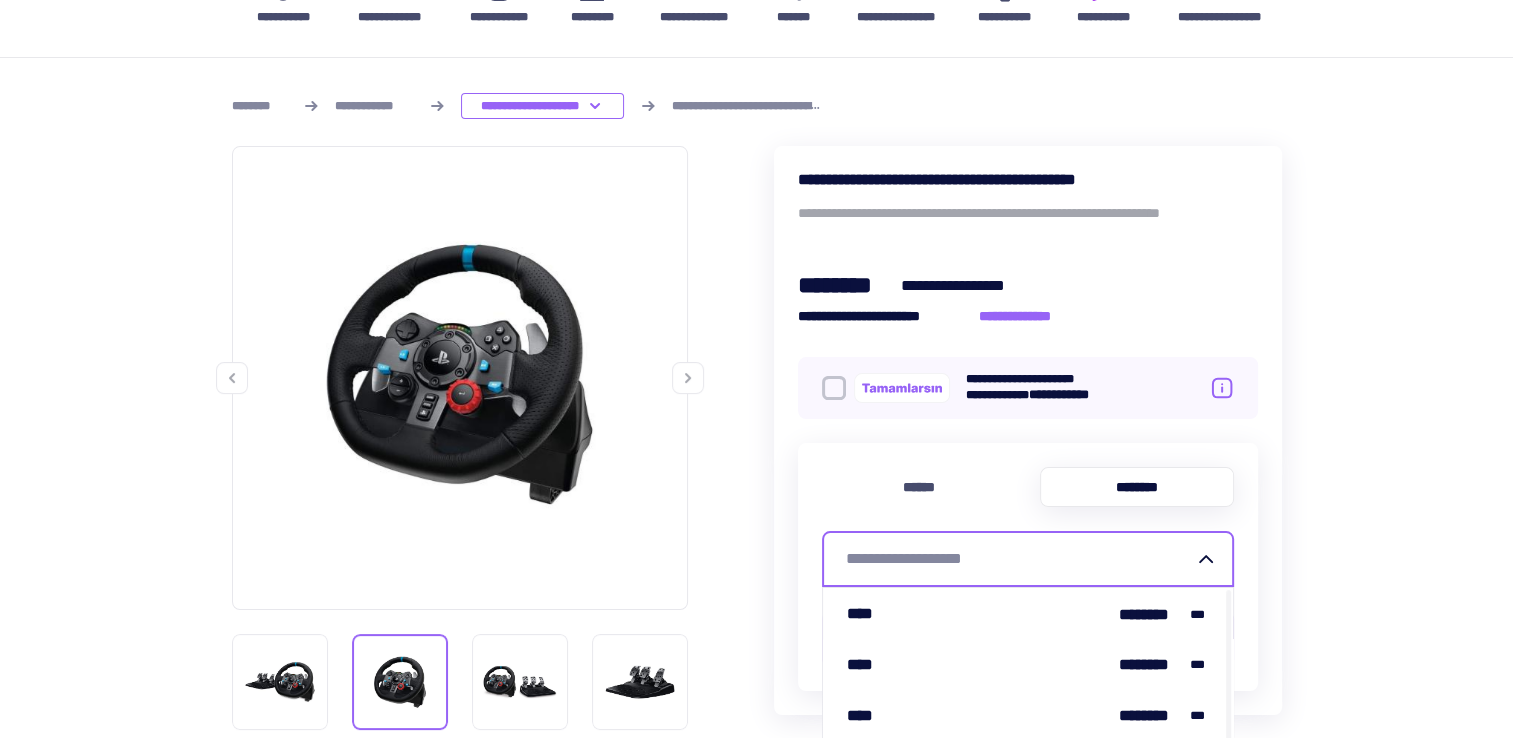 click on "**********" at bounding box center [1020, 559] 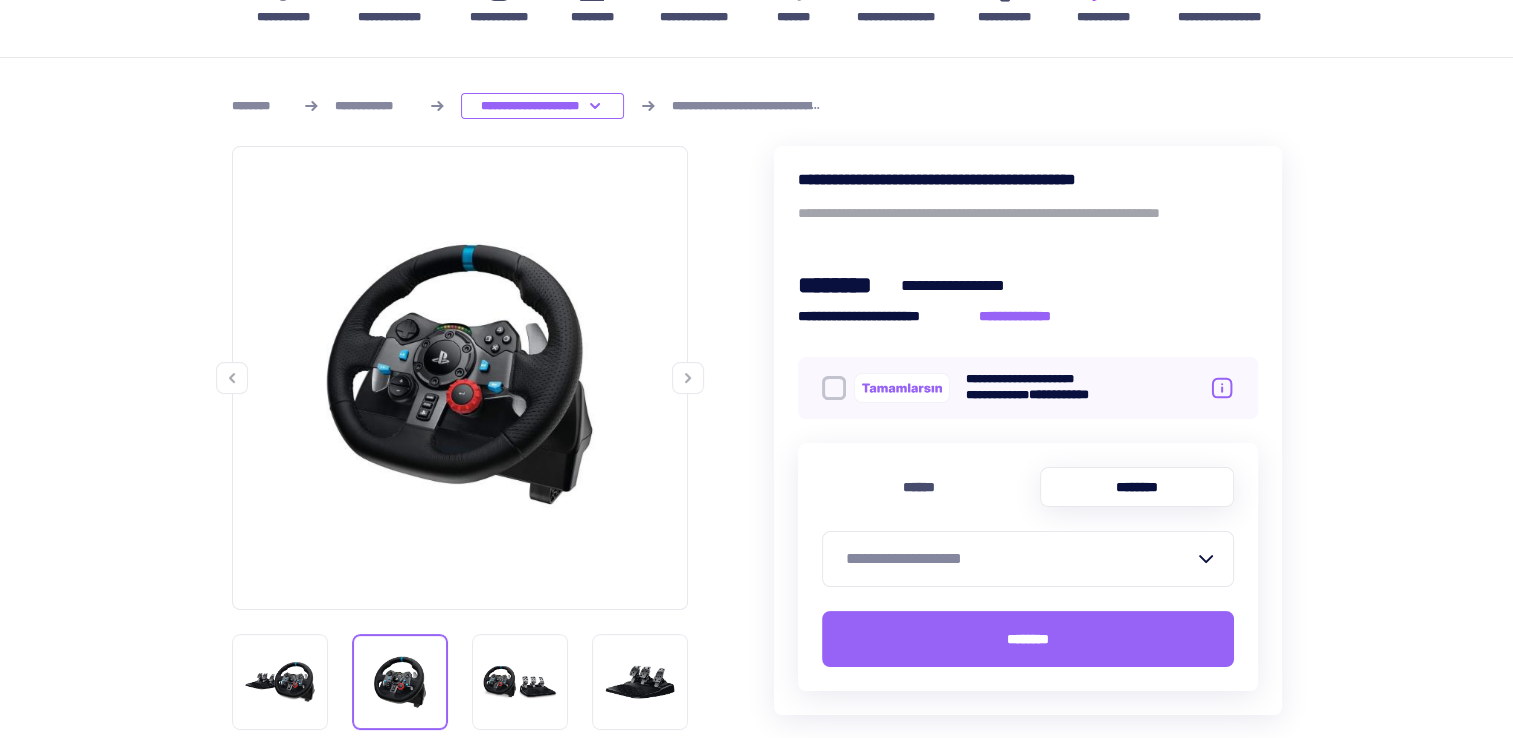 click on "**********" at bounding box center (756, 1214) 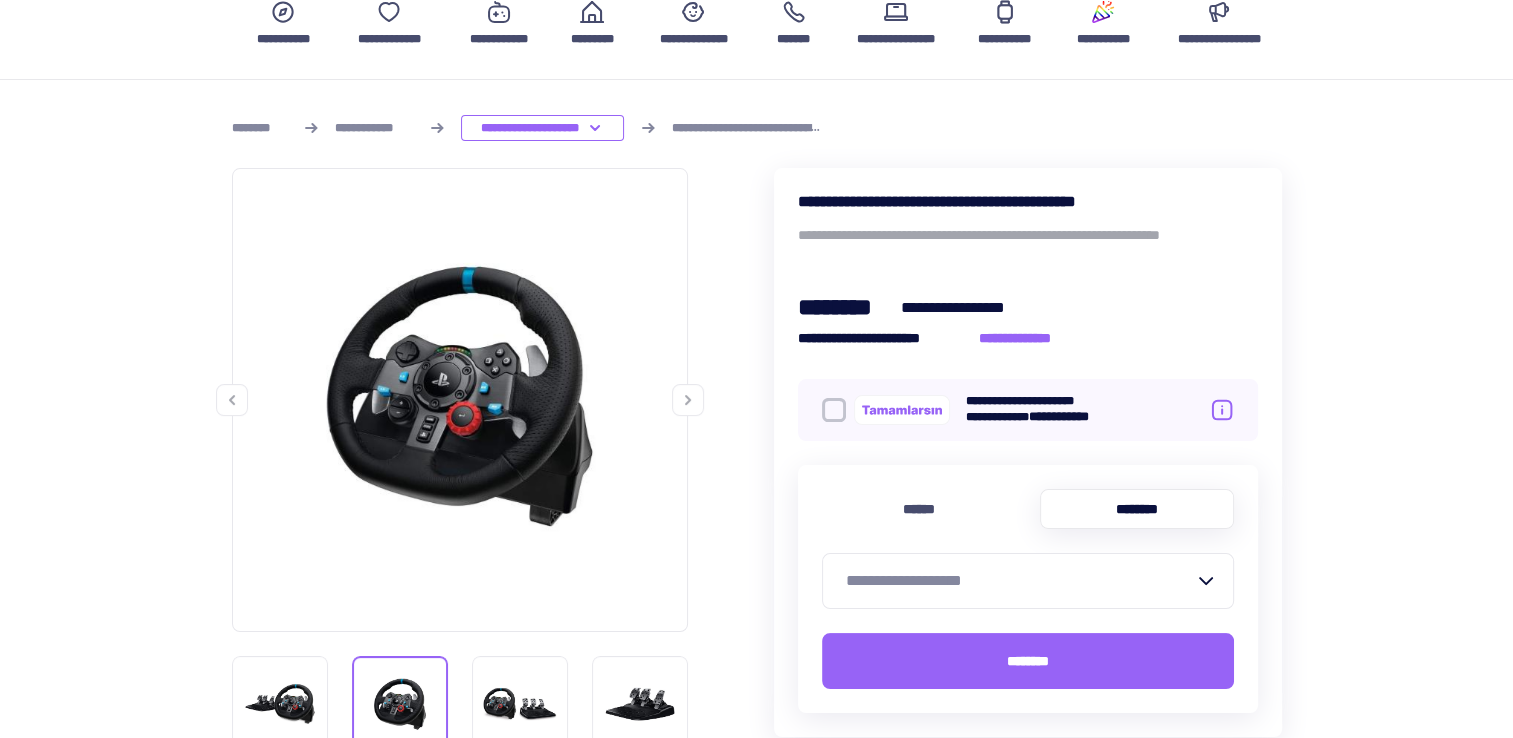 scroll, scrollTop: 200, scrollLeft: 0, axis: vertical 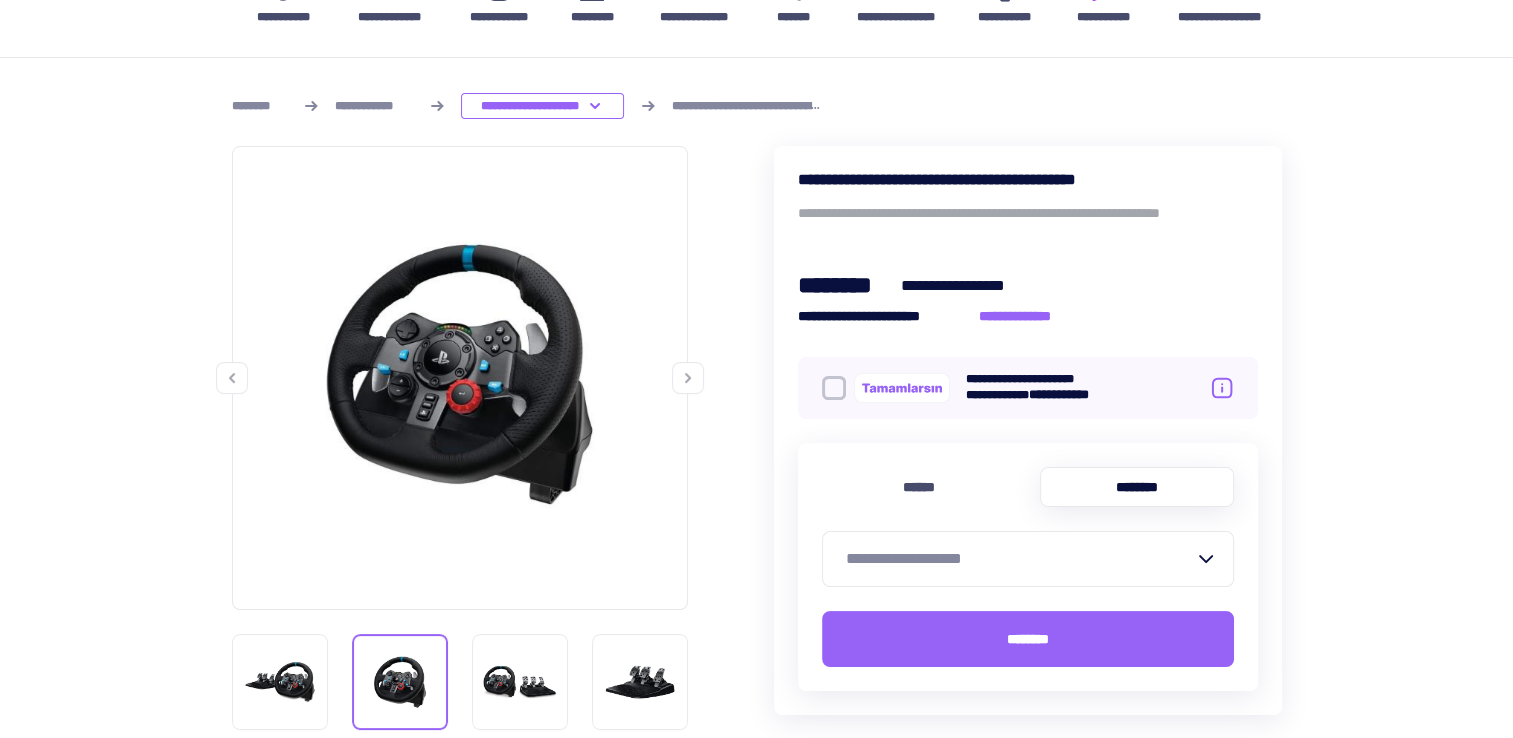click at bounding box center [688, 378] 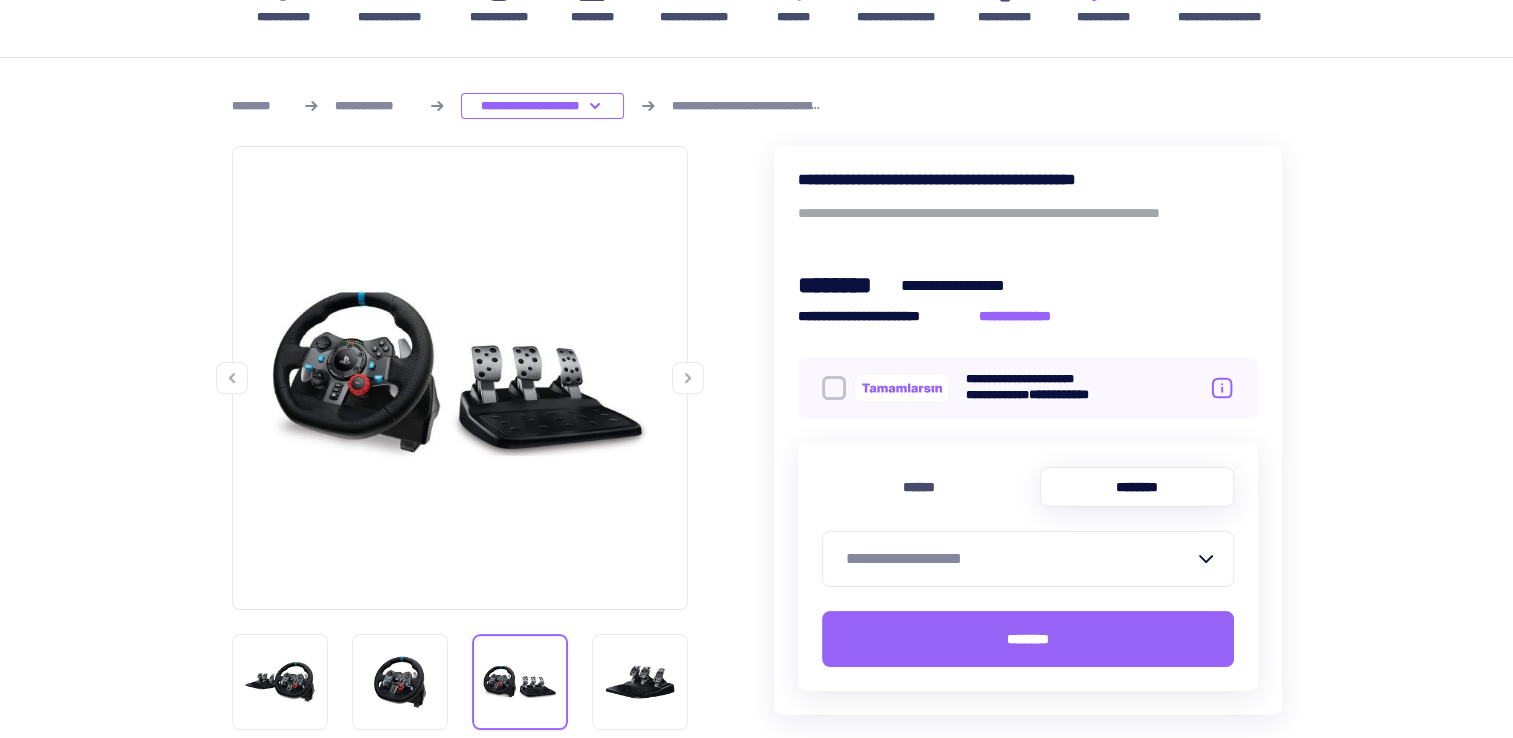 click at bounding box center (688, 378) 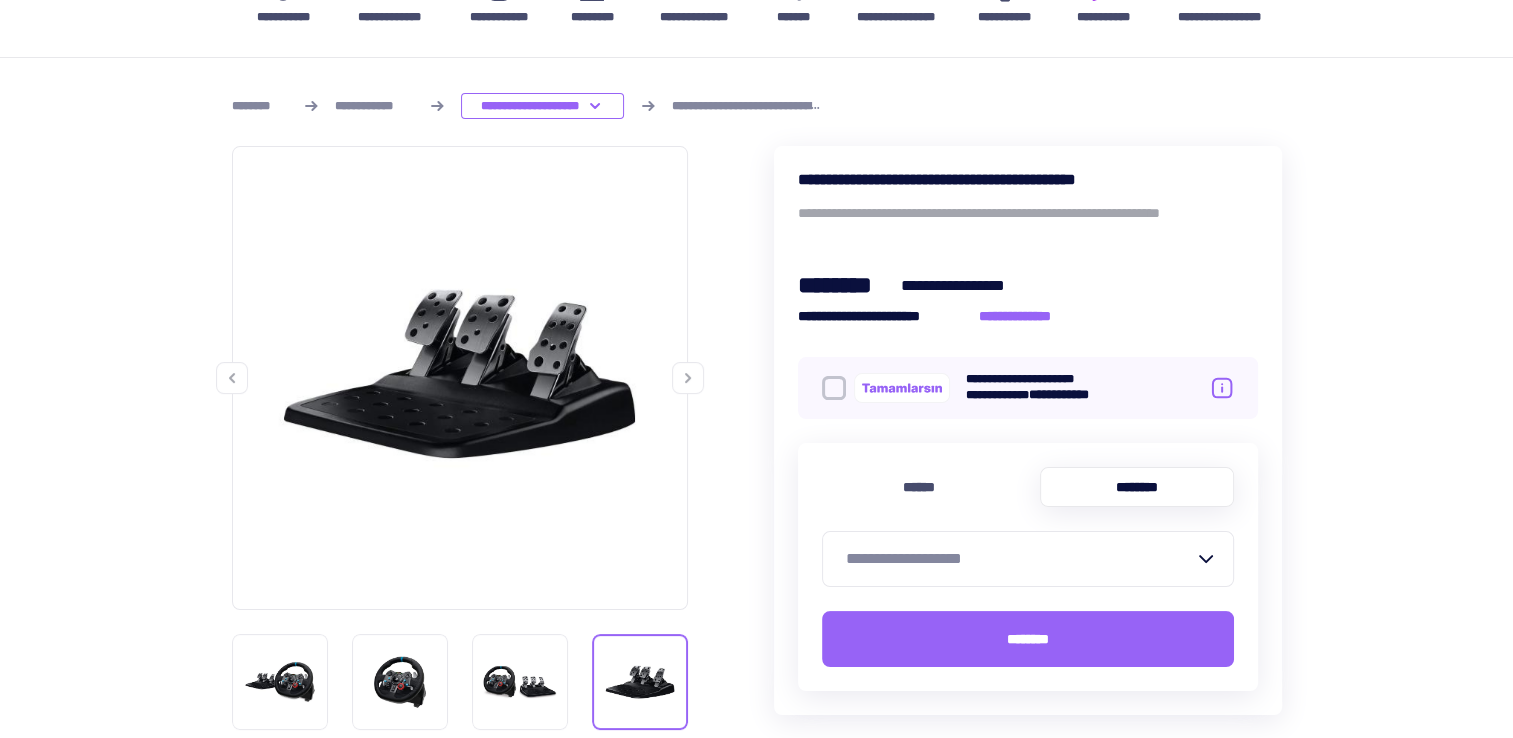 click at bounding box center [688, 378] 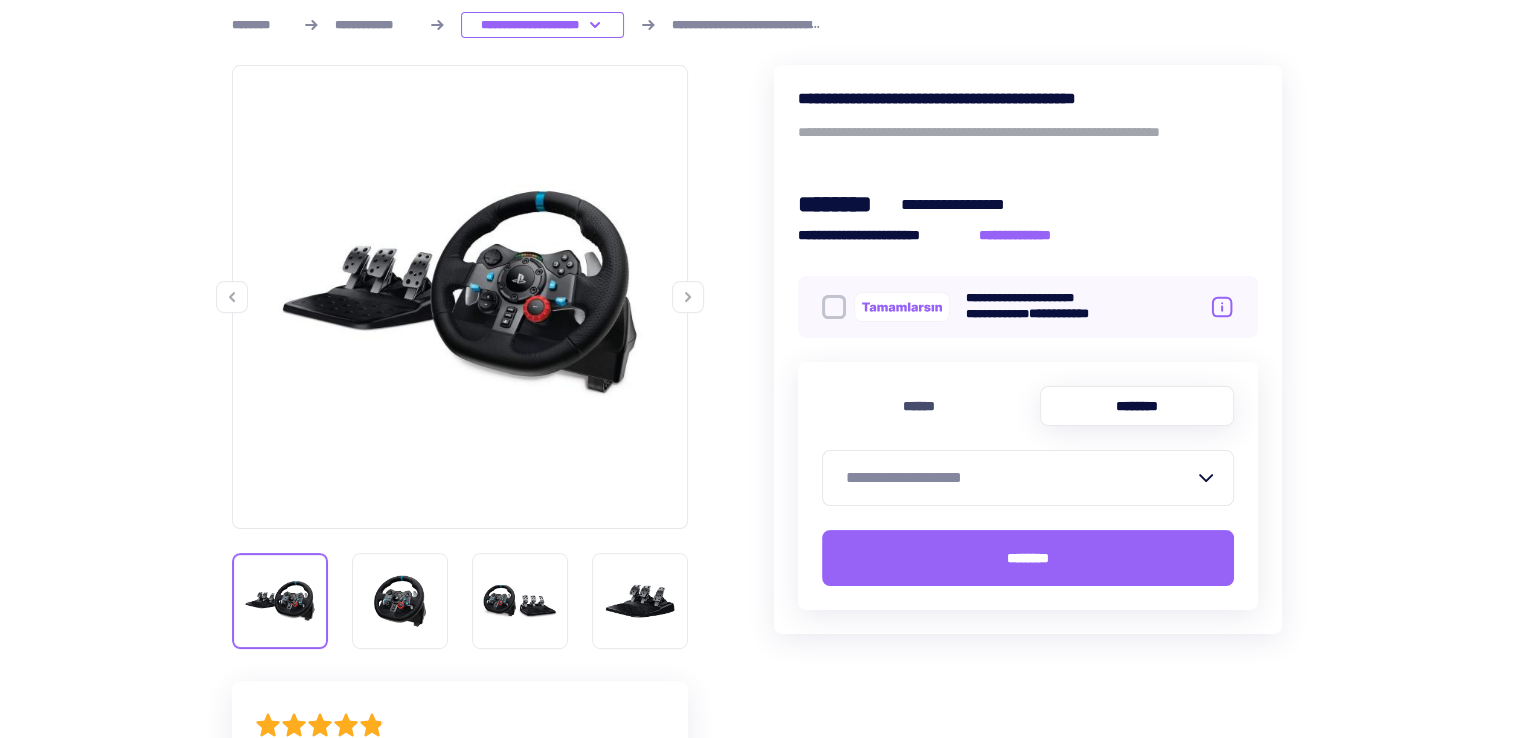 scroll, scrollTop: 0, scrollLeft: 0, axis: both 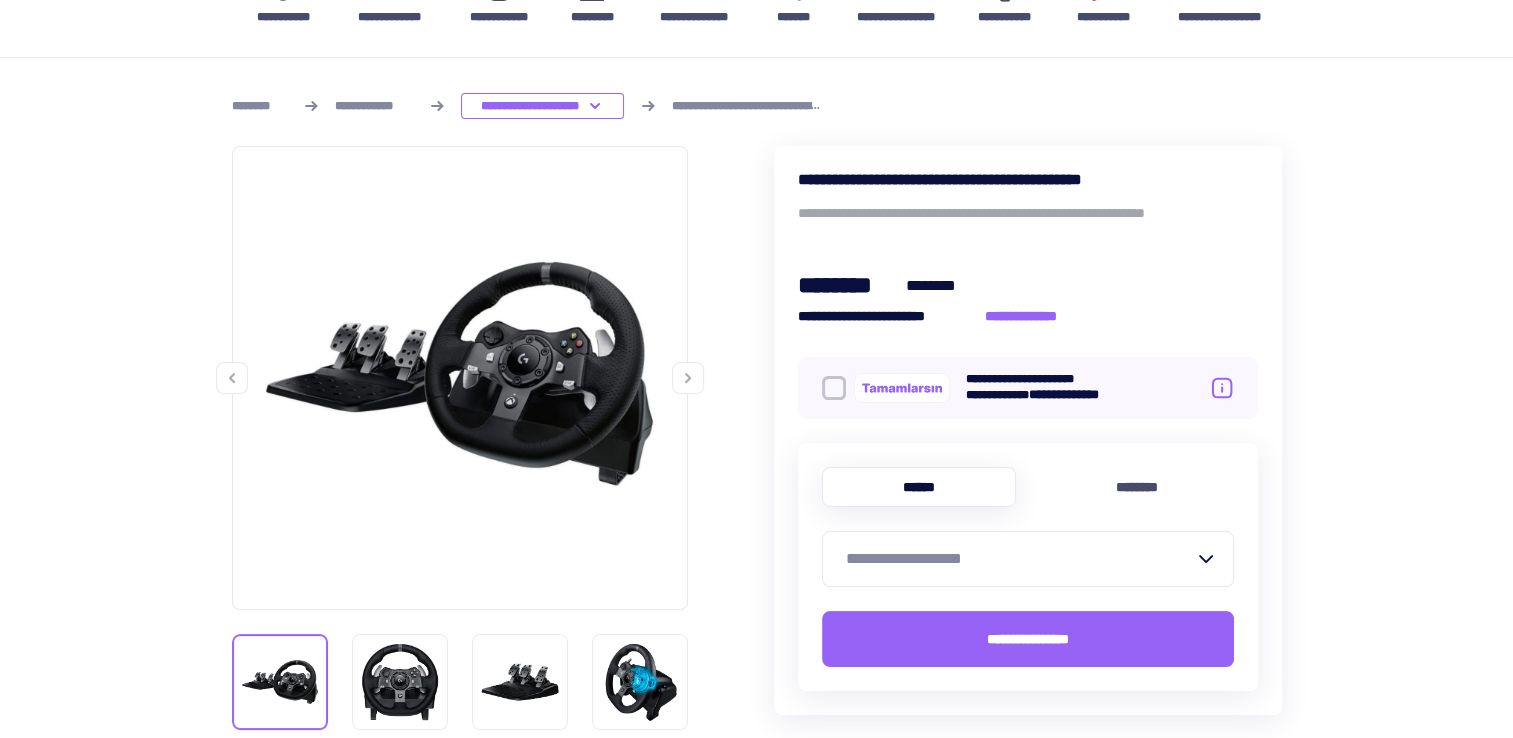 click on "**********" at bounding box center [1020, 559] 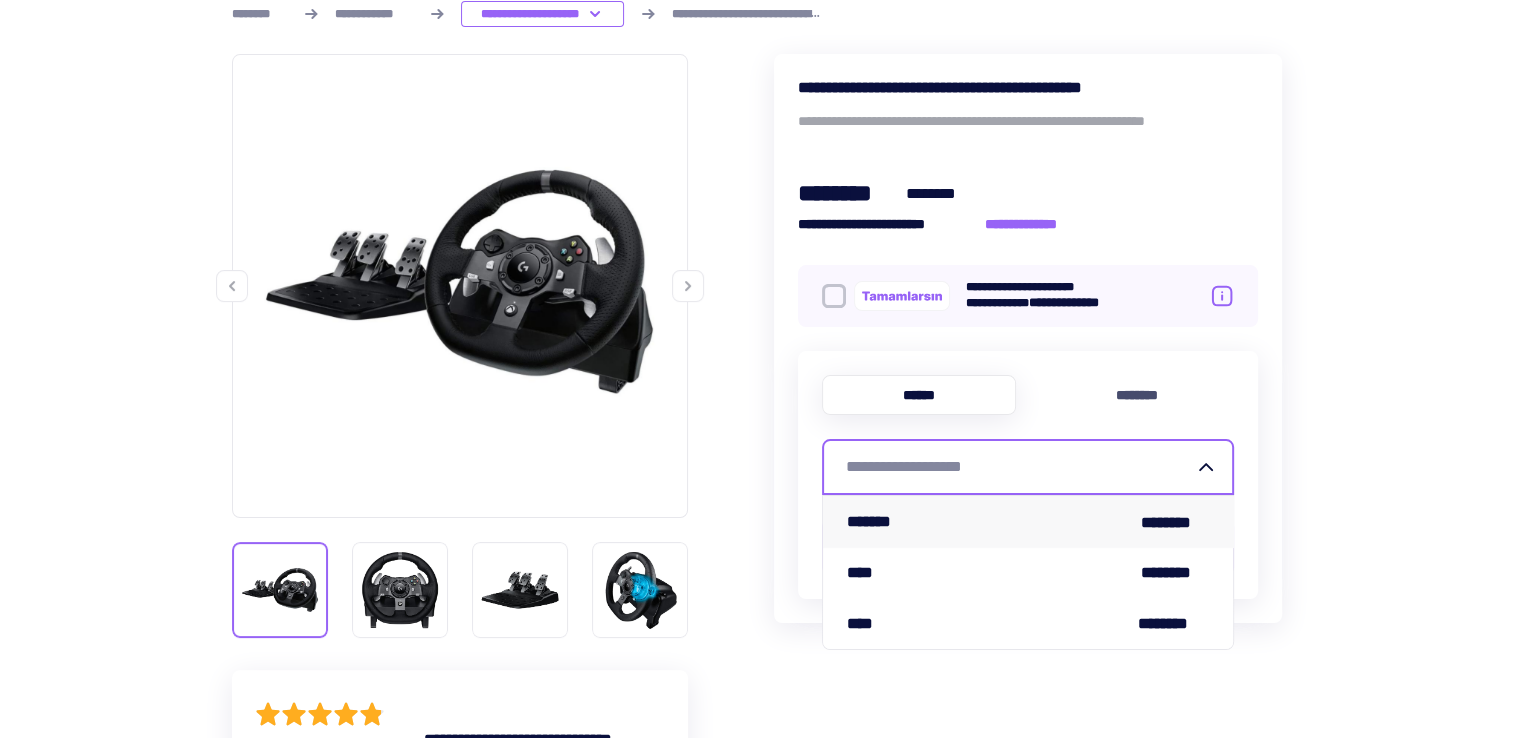 scroll, scrollTop: 300, scrollLeft: 0, axis: vertical 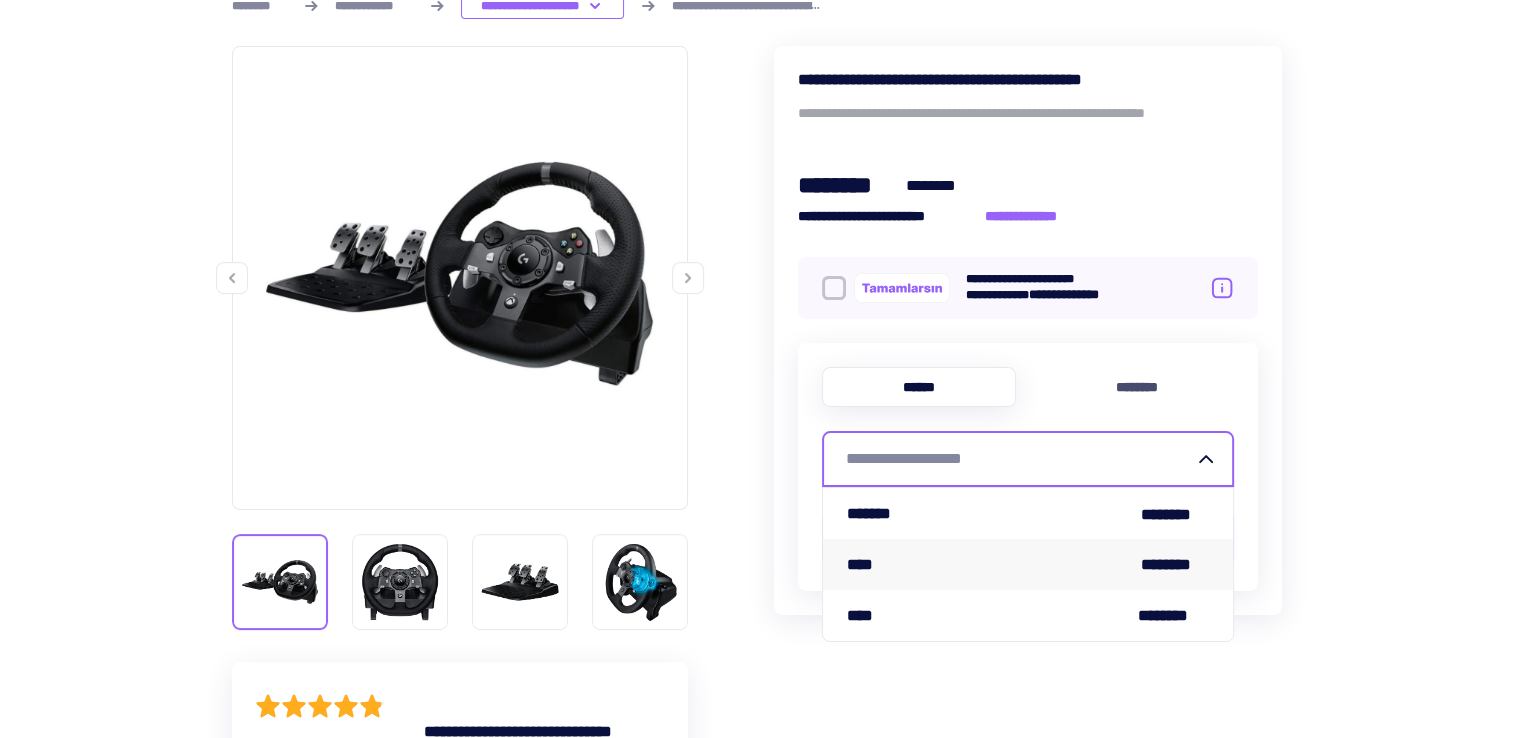 click on "**** ********" at bounding box center (1028, 564) 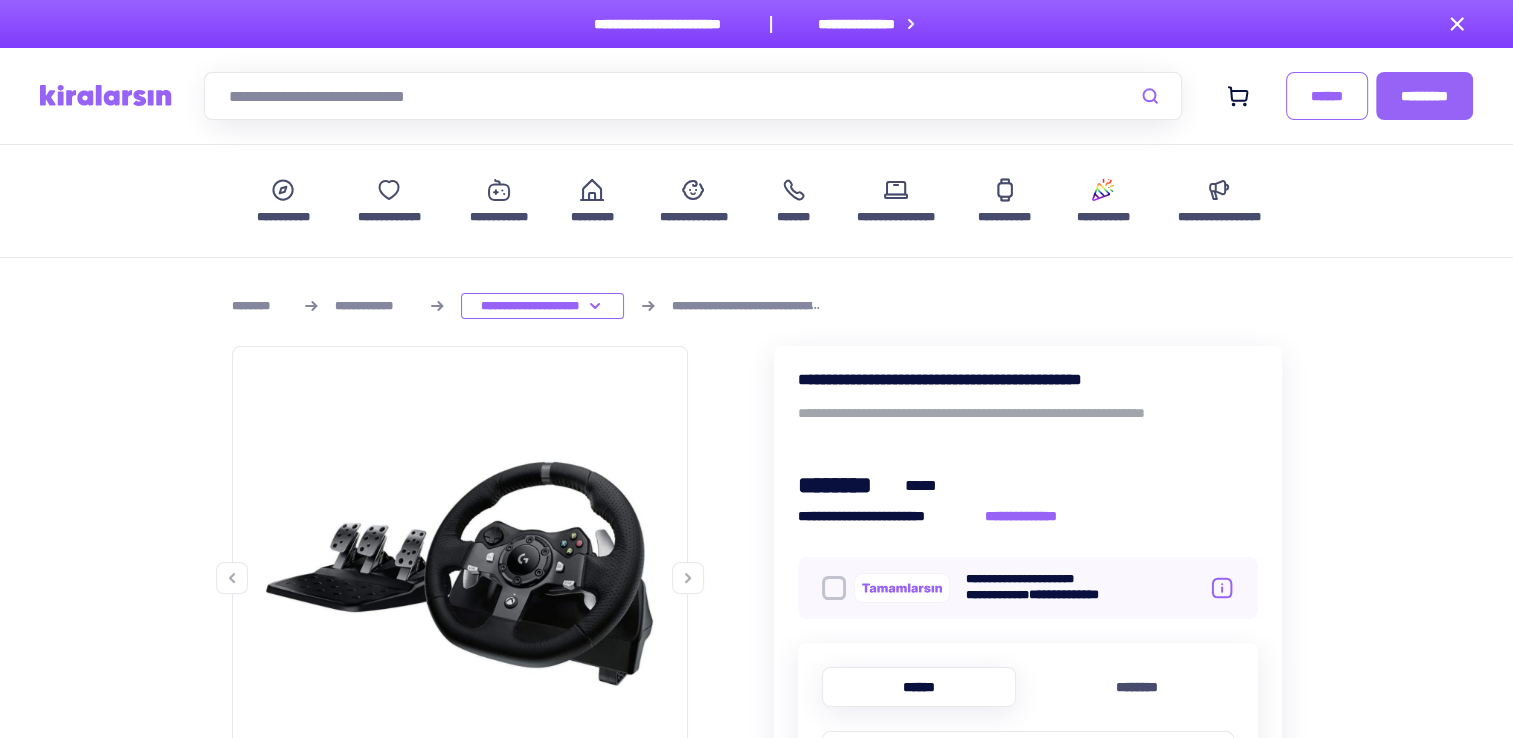 scroll, scrollTop: 0, scrollLeft: 0, axis: both 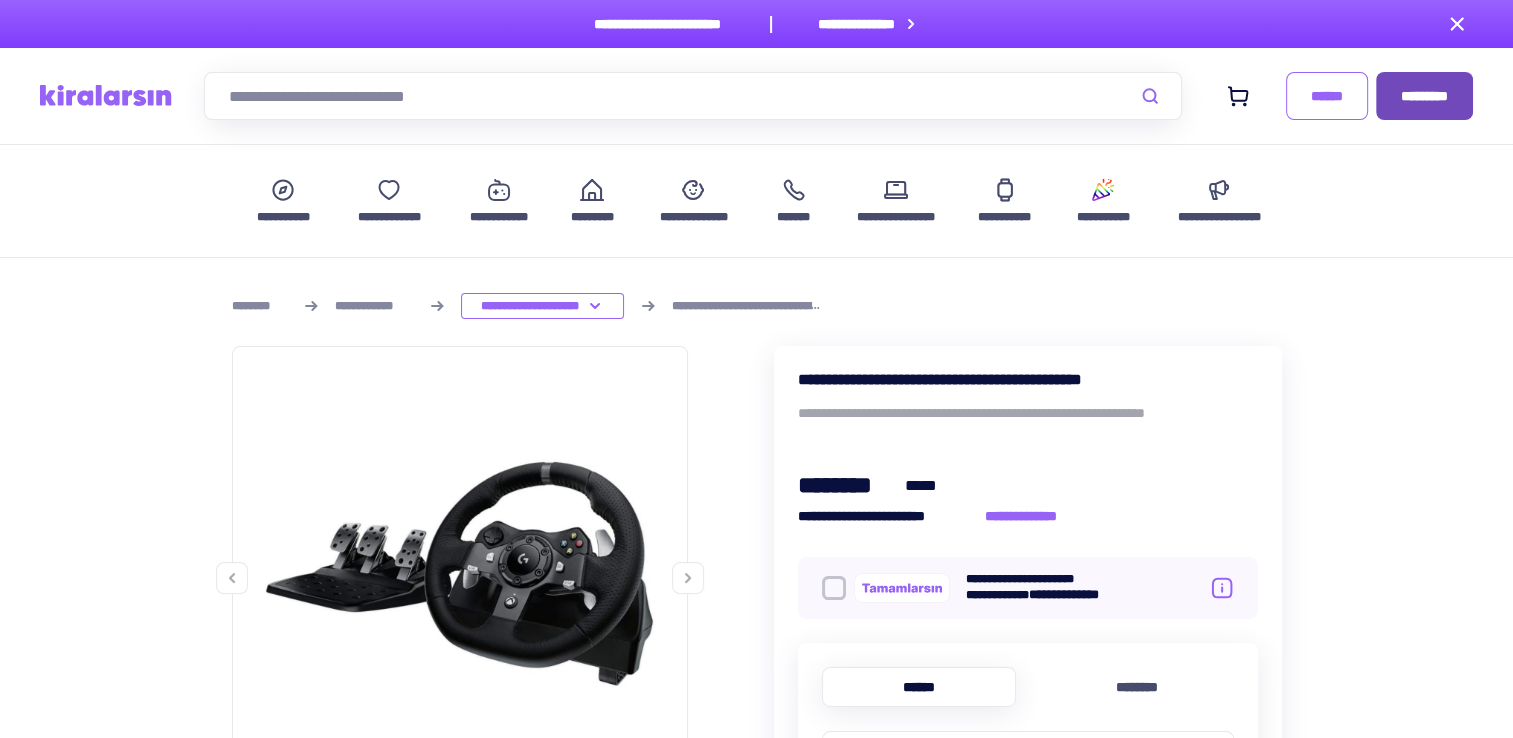 click on "*********" at bounding box center [1424, 96] 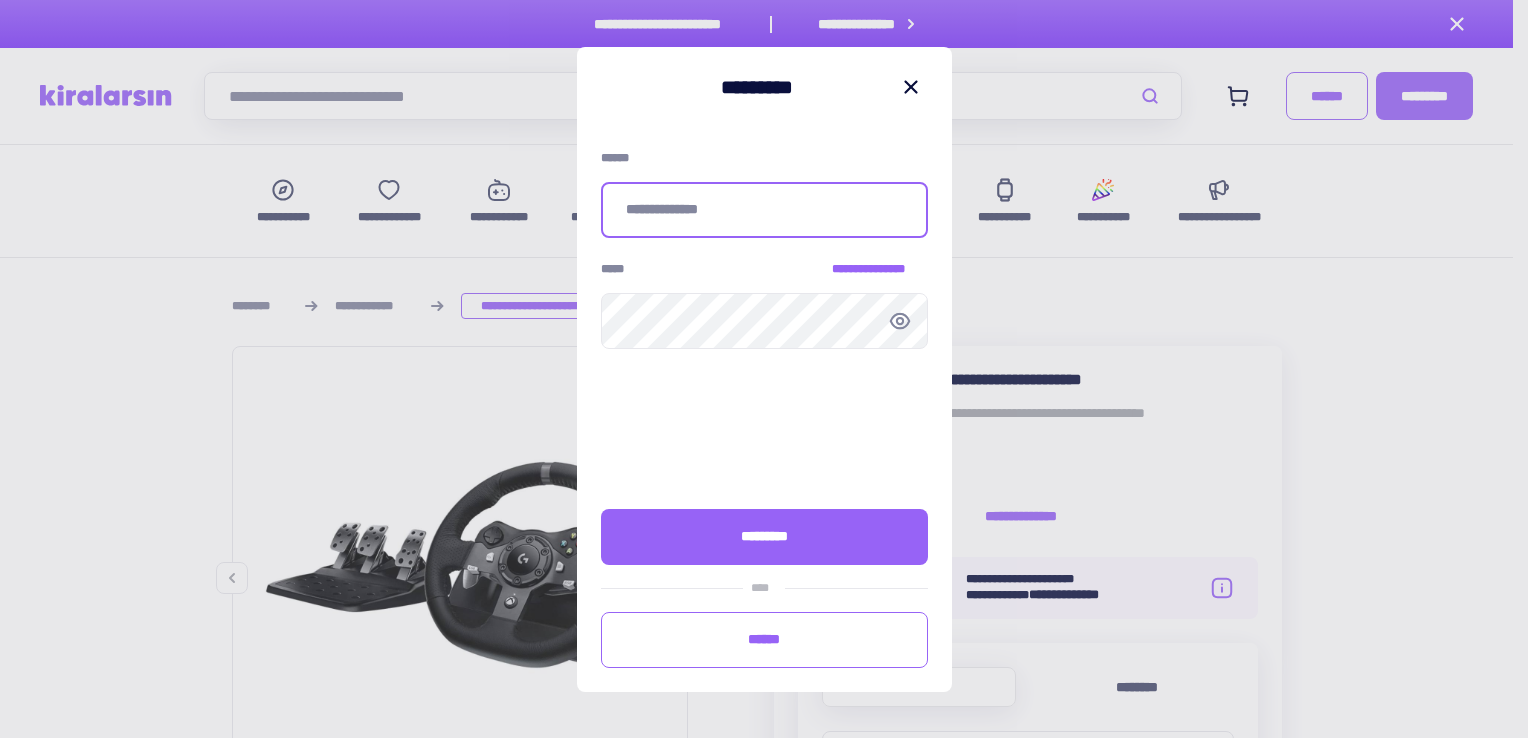 click at bounding box center [764, 210] 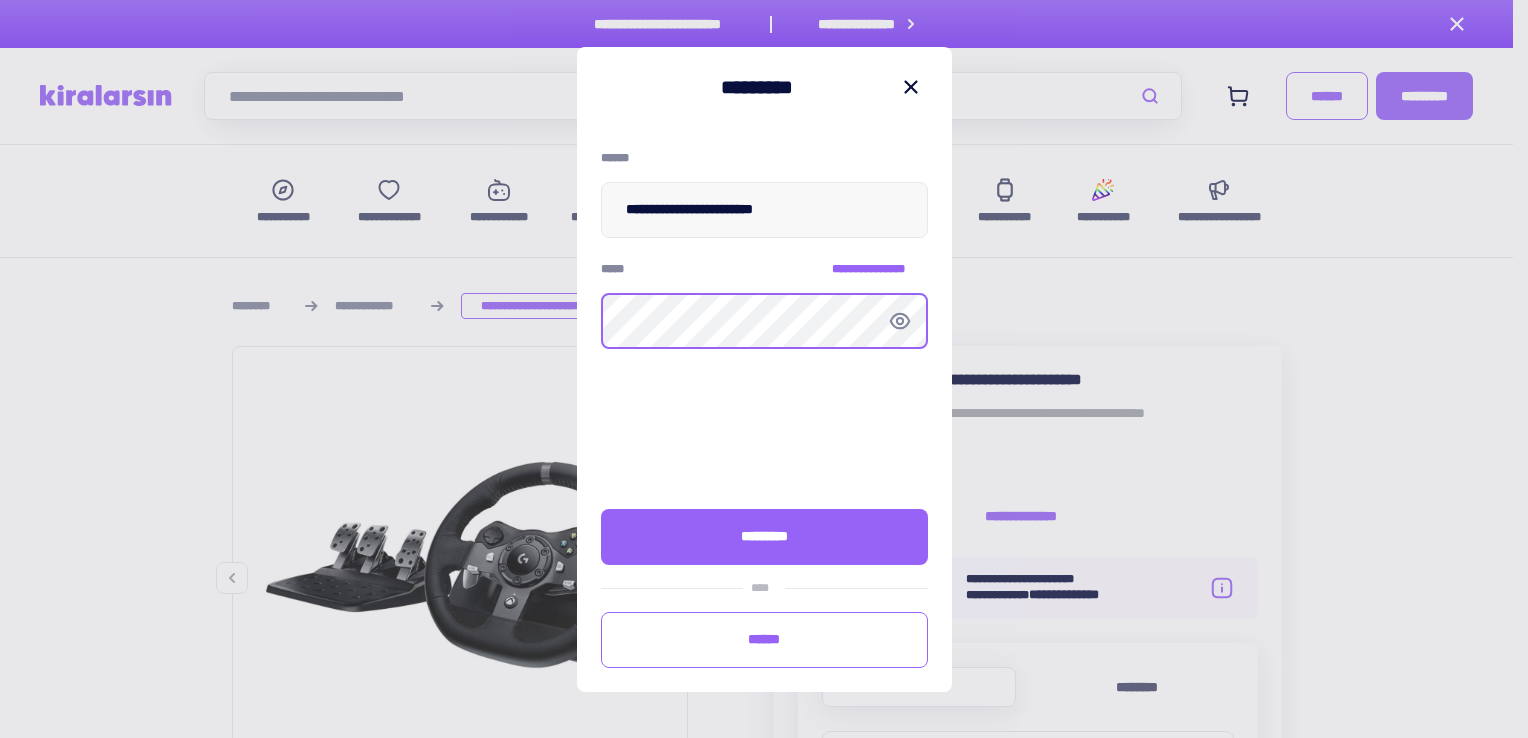 click at bounding box center (0, 0) 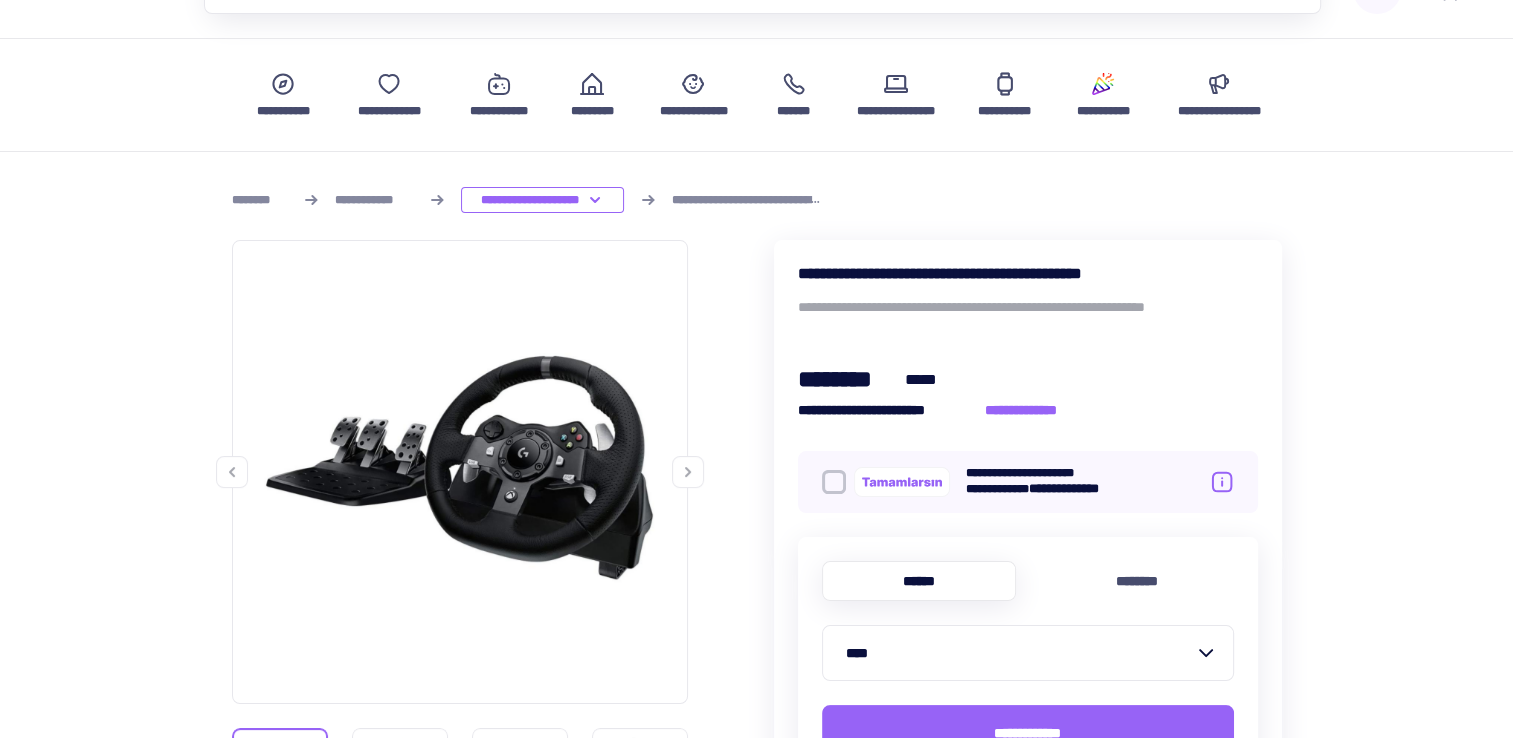 scroll, scrollTop: 100, scrollLeft: 0, axis: vertical 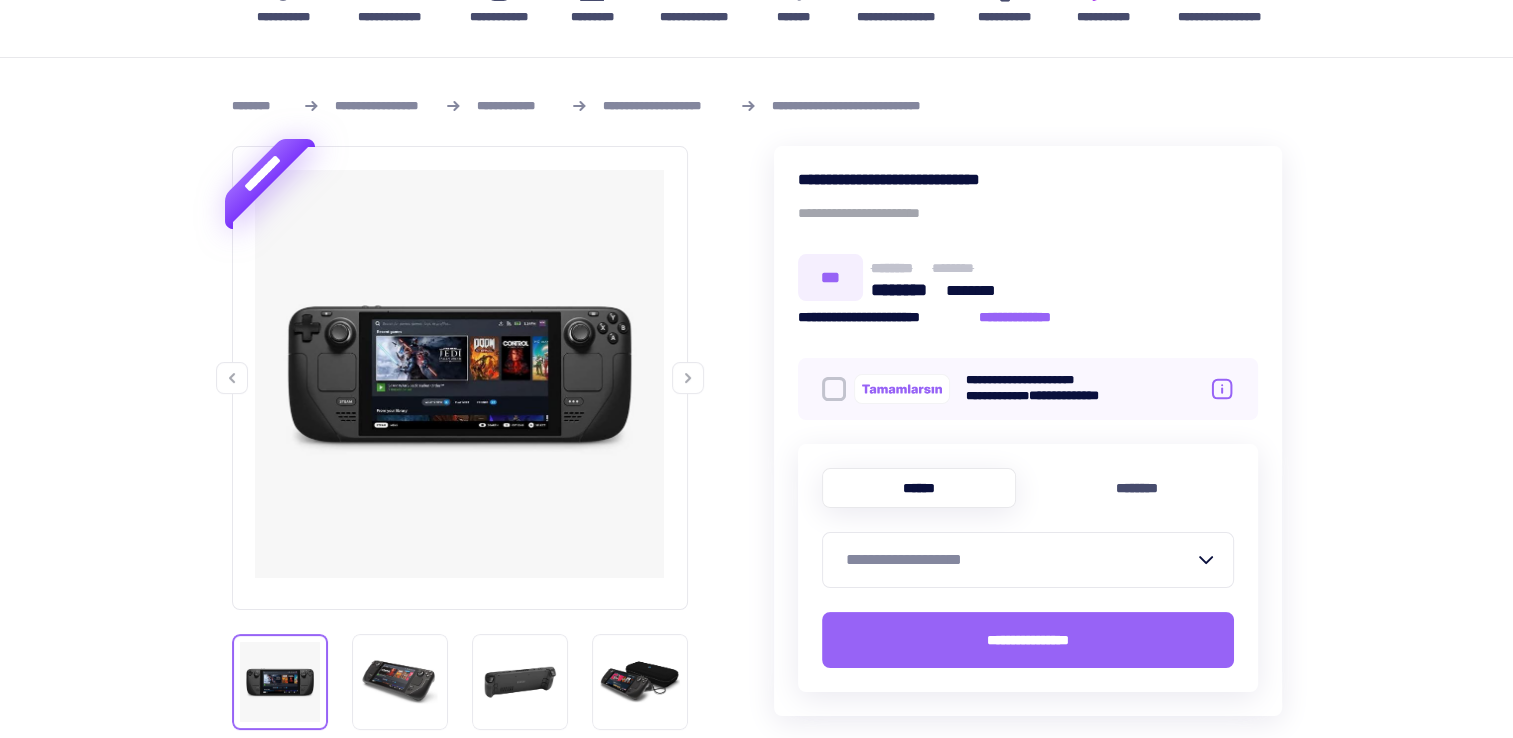click on "**********" at bounding box center (1020, 560) 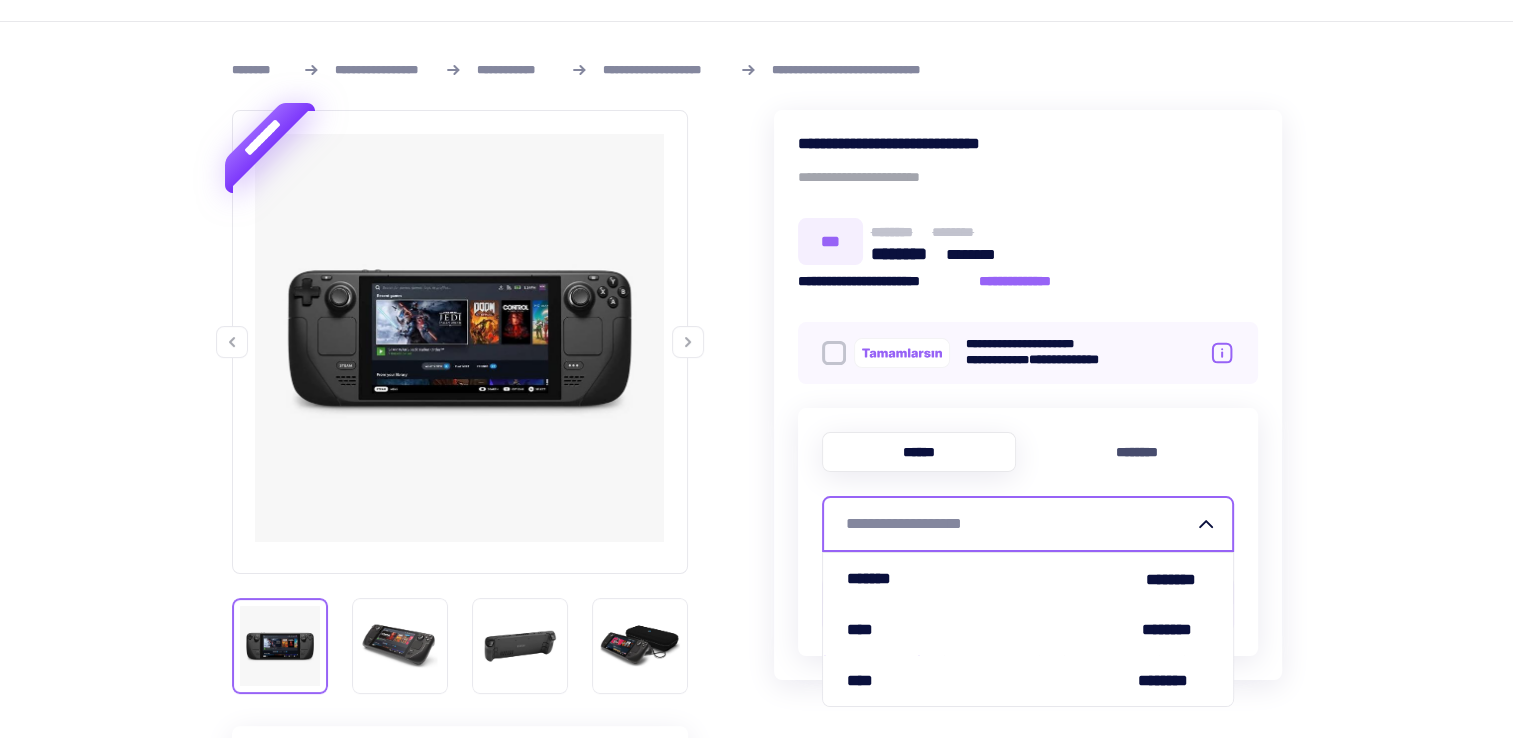 scroll, scrollTop: 300, scrollLeft: 0, axis: vertical 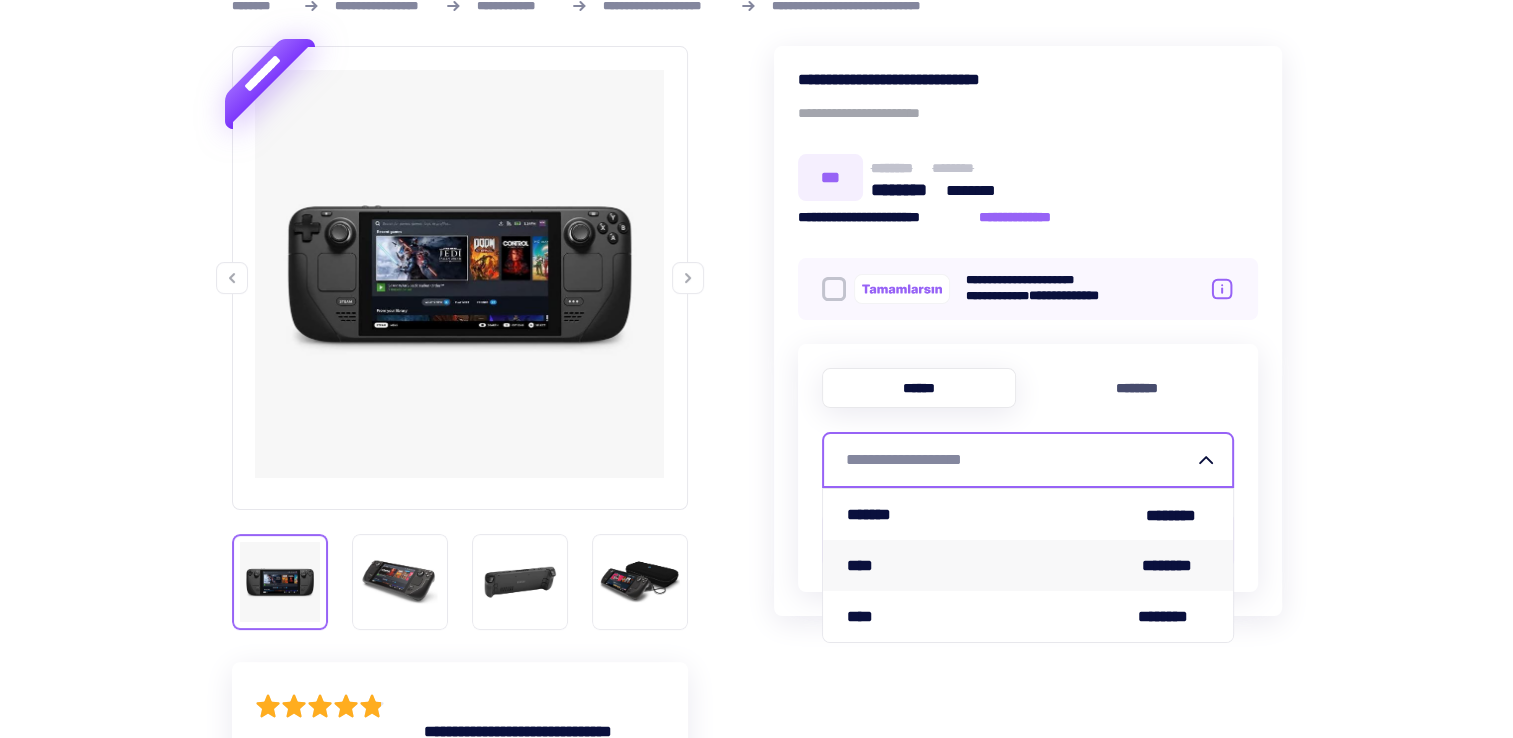click on "**** ********" at bounding box center [1028, 565] 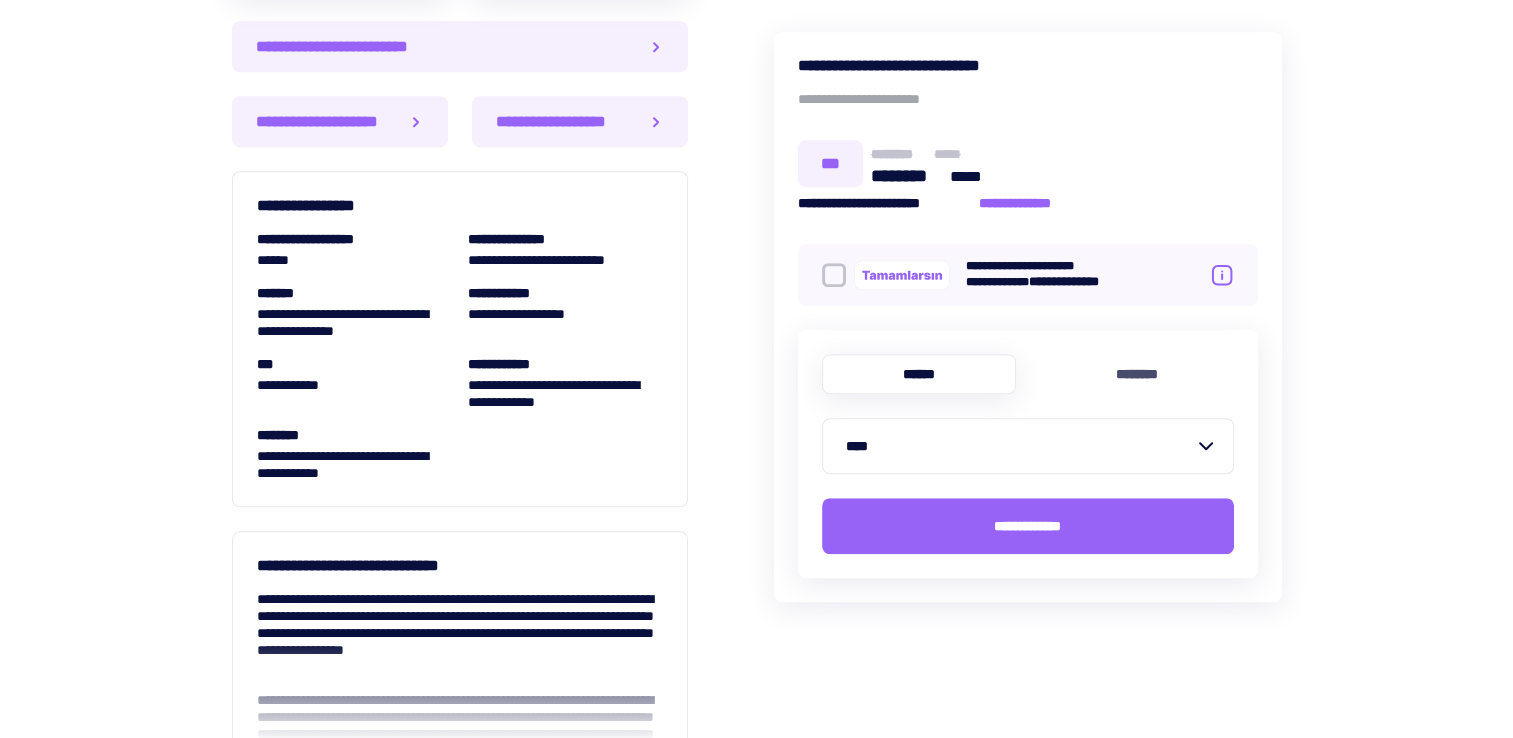 scroll, scrollTop: 1100, scrollLeft: 0, axis: vertical 